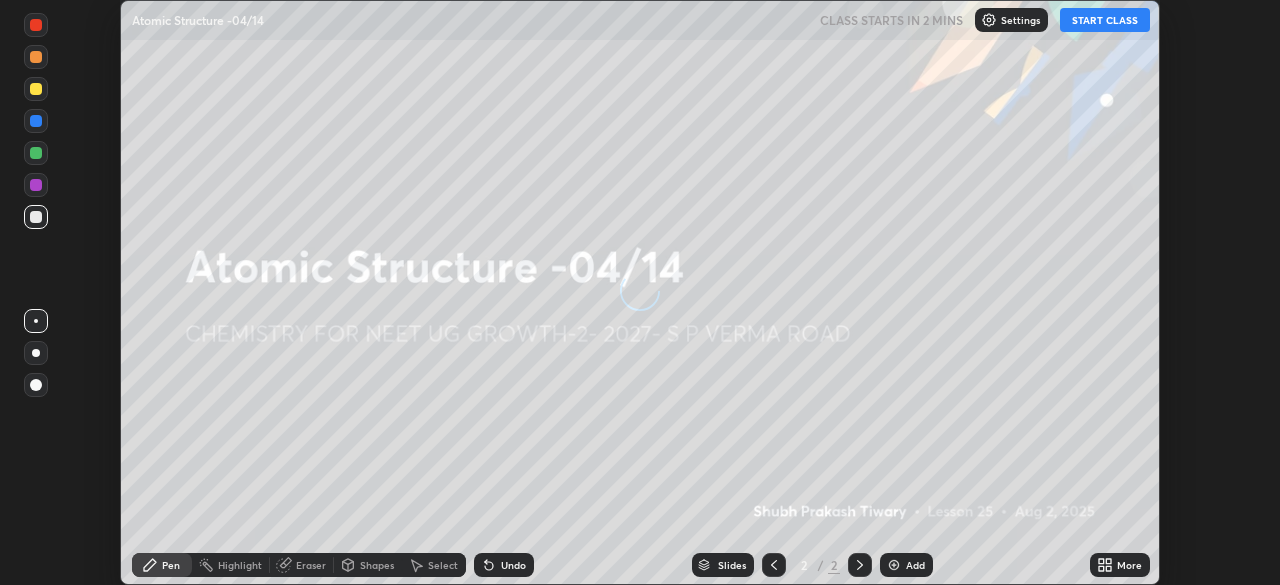 scroll, scrollTop: 0, scrollLeft: 0, axis: both 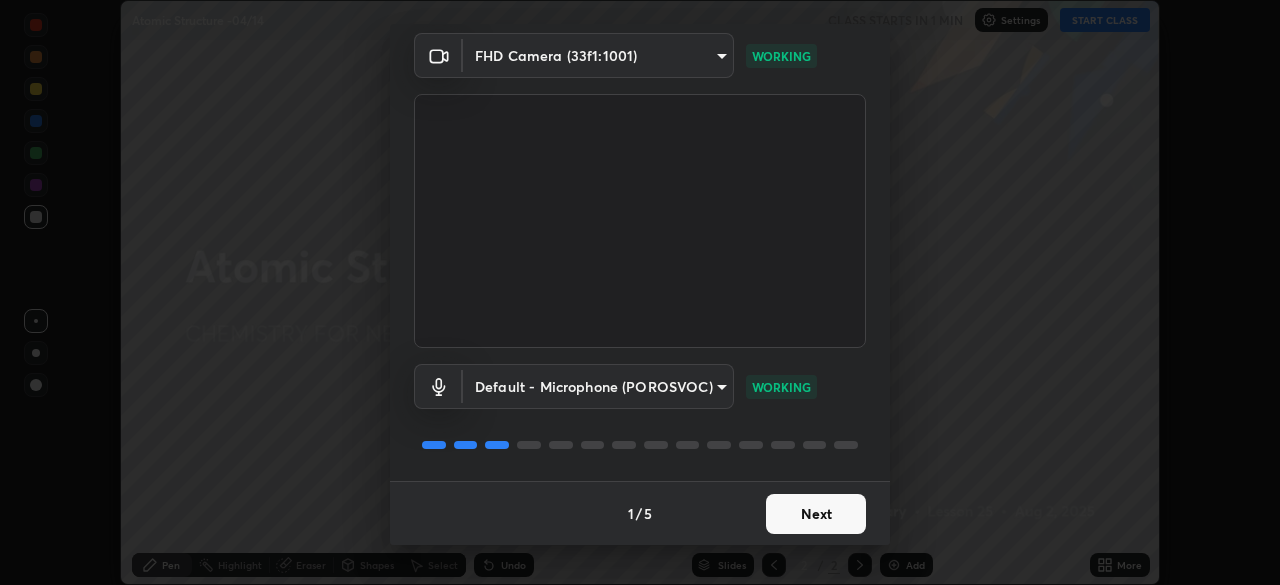 click on "Next" at bounding box center (816, 514) 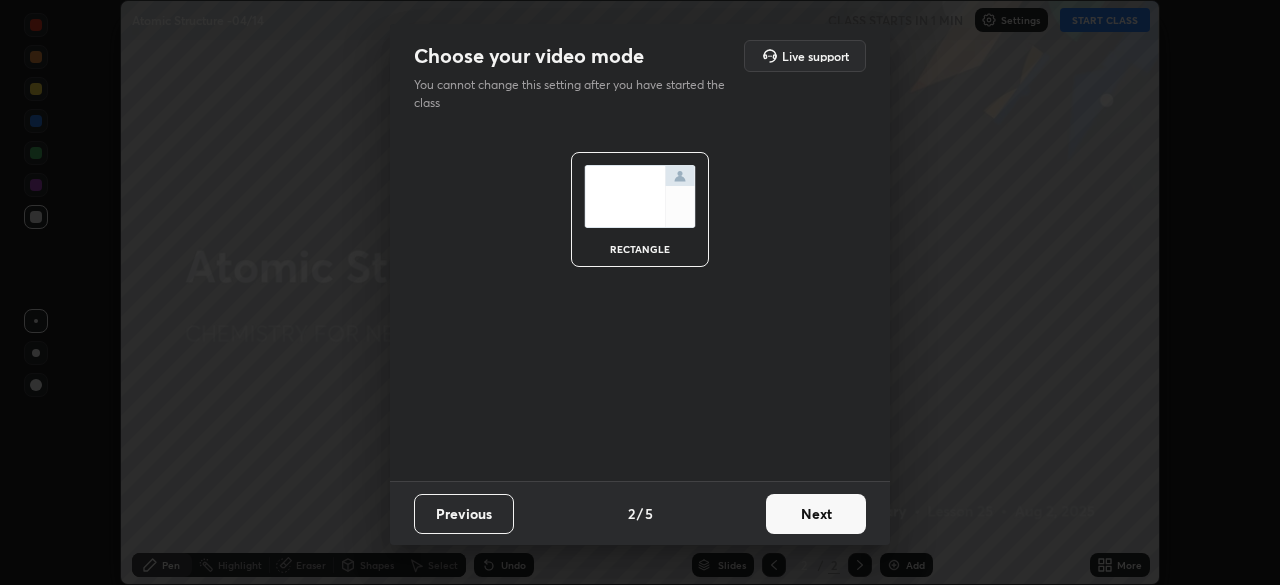 click on "Next" at bounding box center [816, 514] 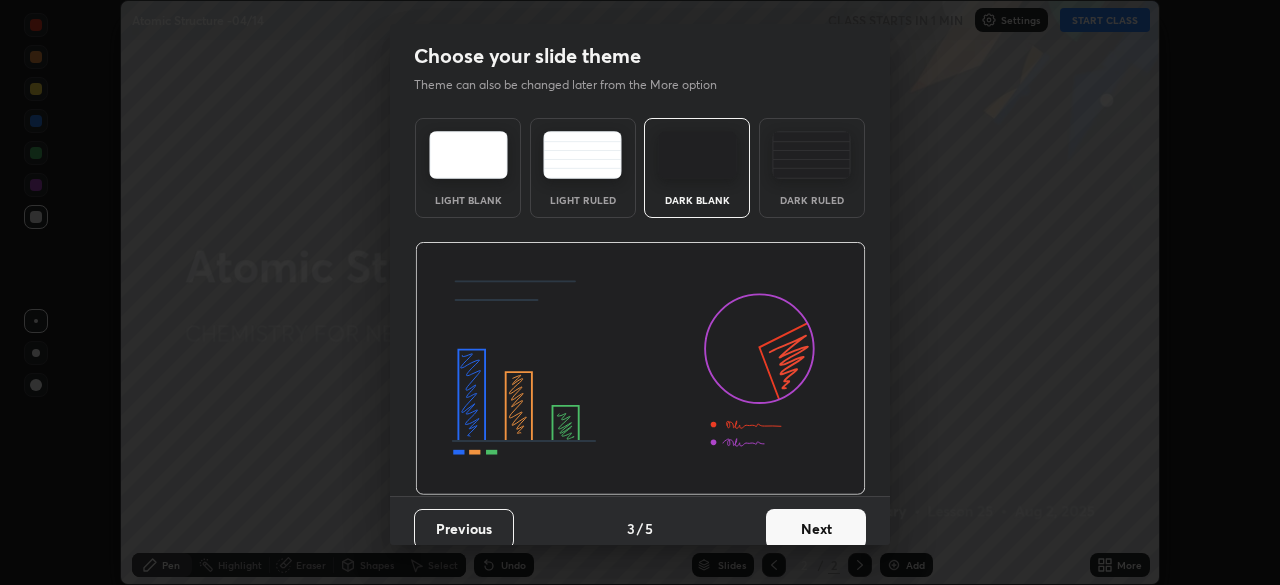 scroll, scrollTop: 15, scrollLeft: 0, axis: vertical 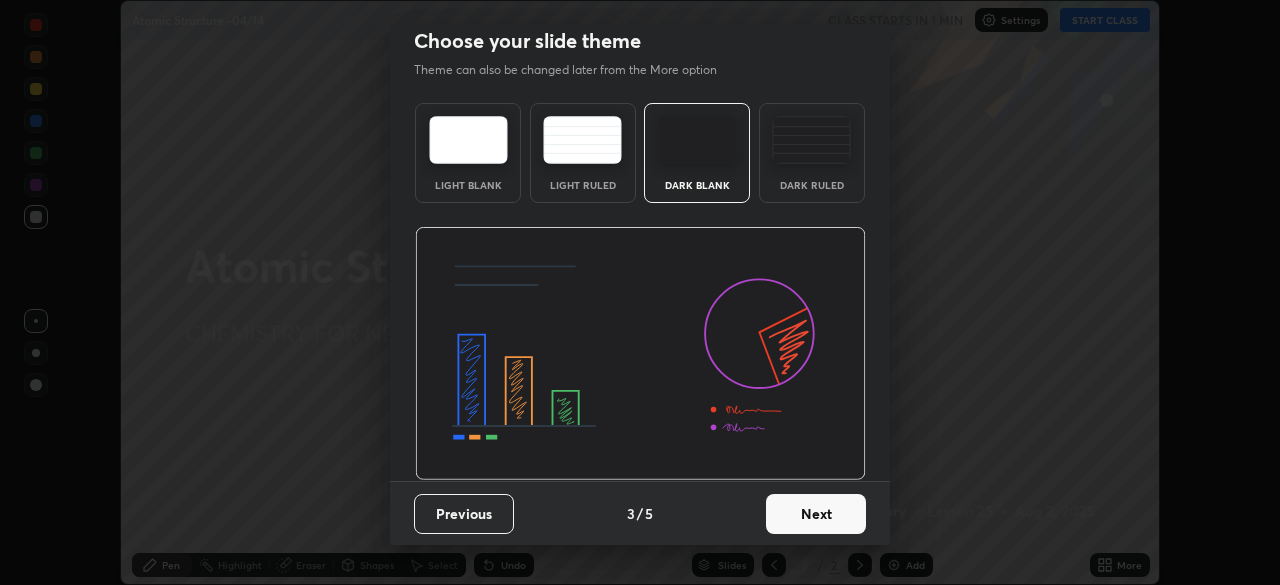 click on "Next" at bounding box center [816, 514] 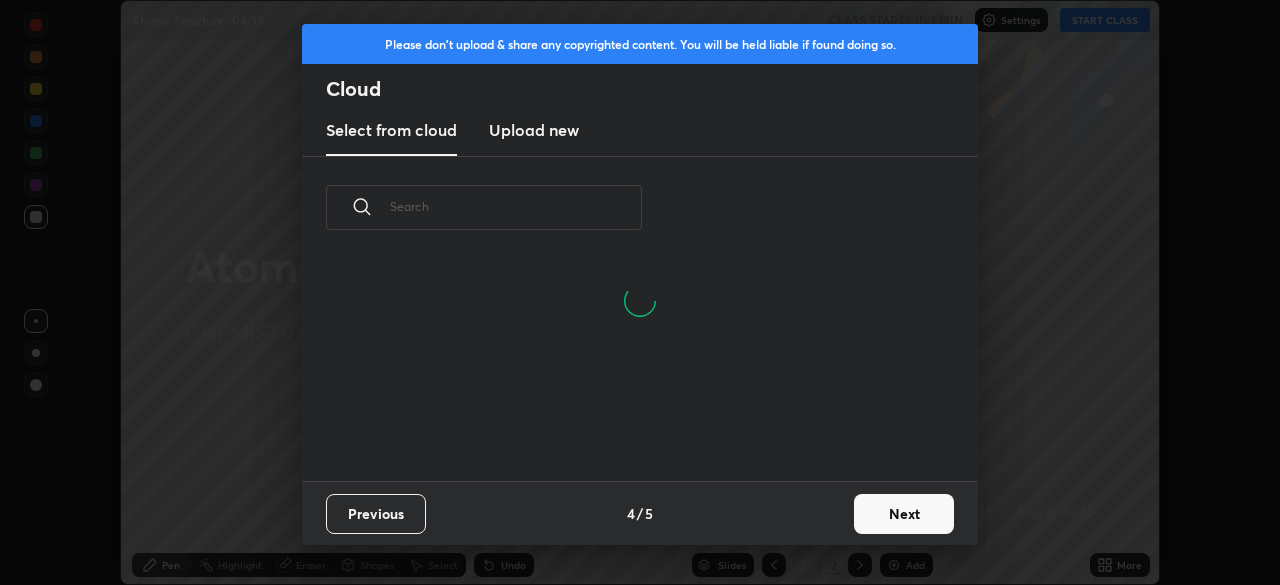 click on "Next" at bounding box center [904, 514] 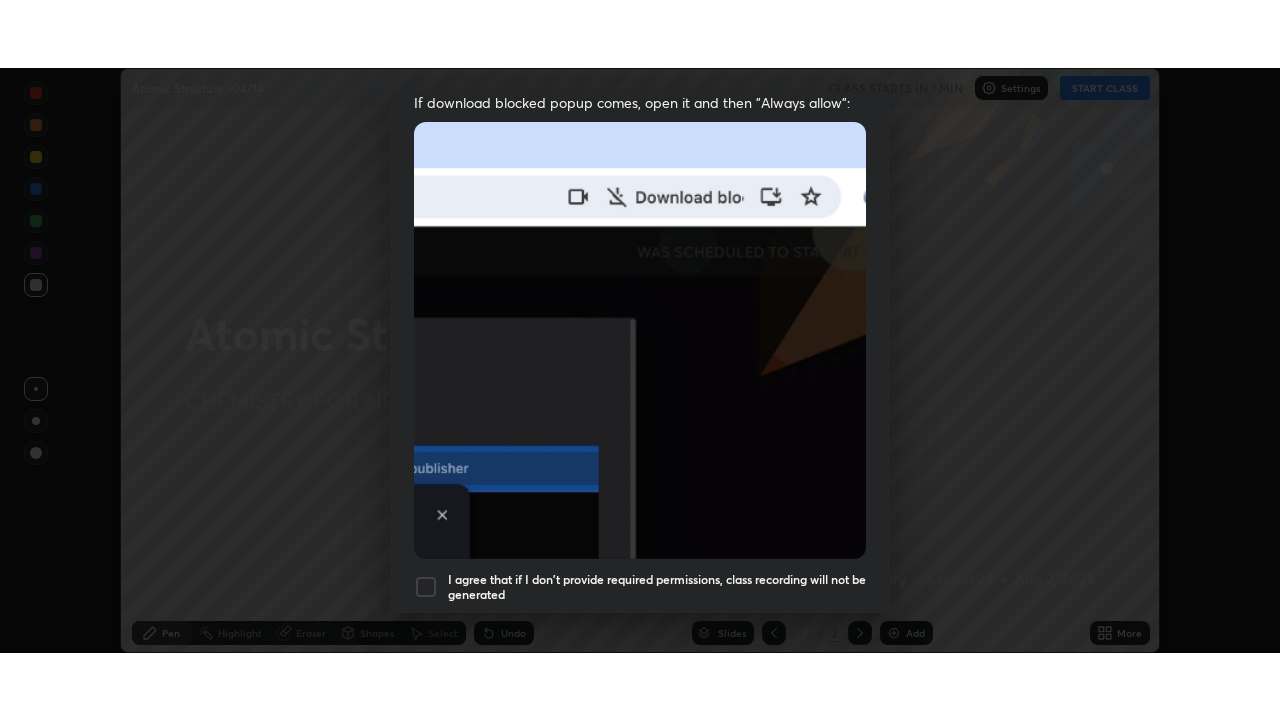 scroll, scrollTop: 479, scrollLeft: 0, axis: vertical 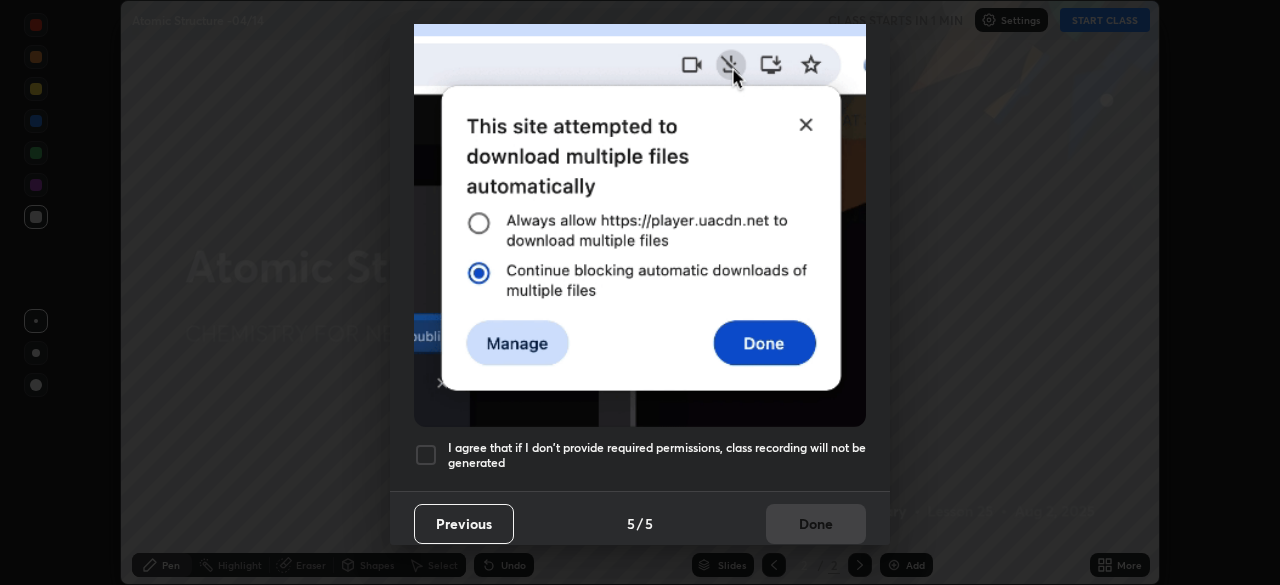 click at bounding box center (426, 455) 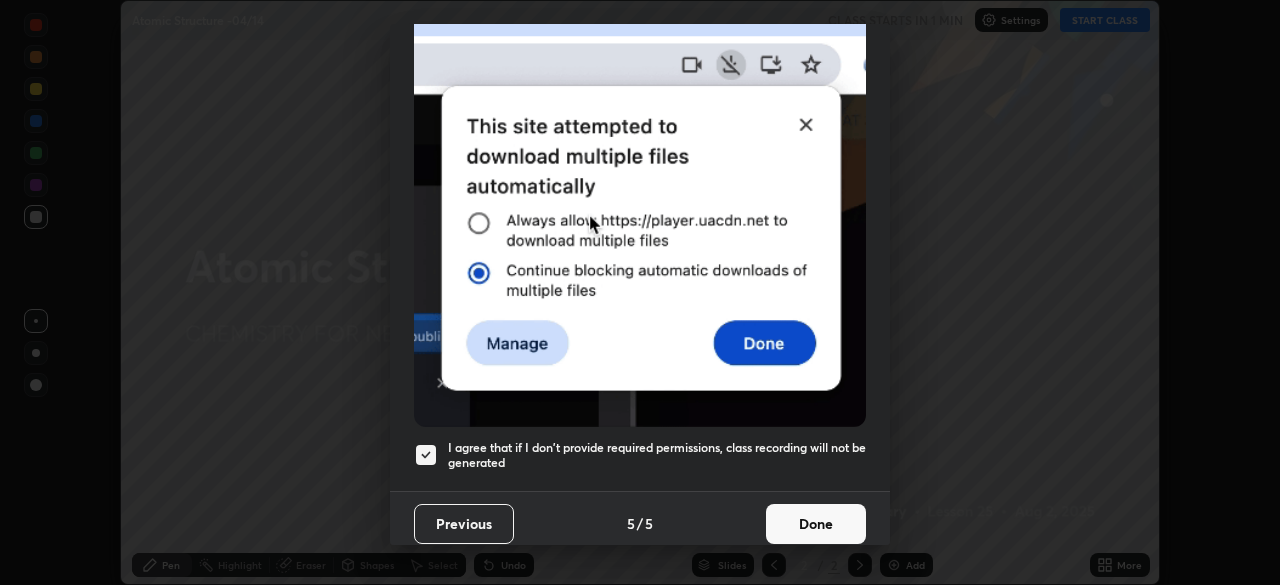 click on "Done" at bounding box center [816, 524] 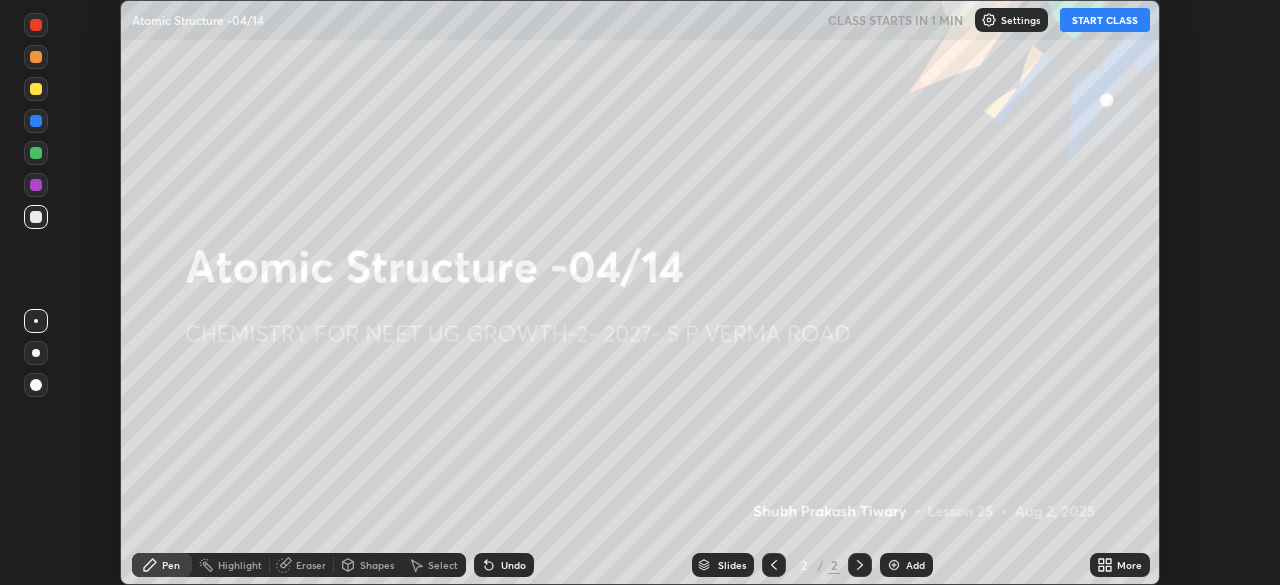 click 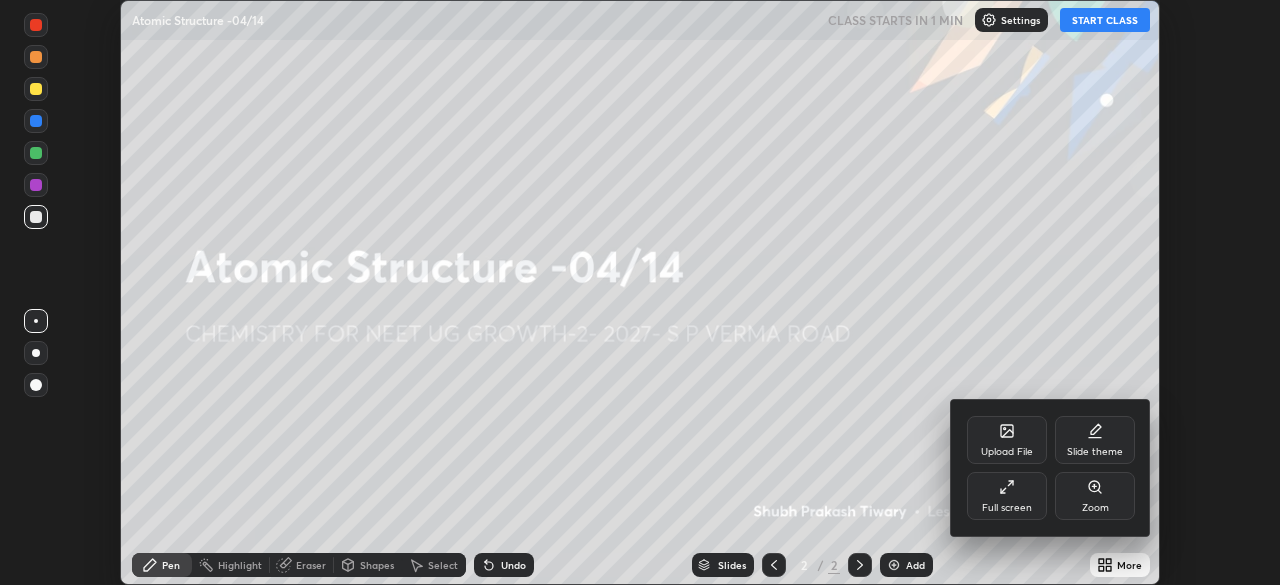 click on "Full screen" at bounding box center (1007, 496) 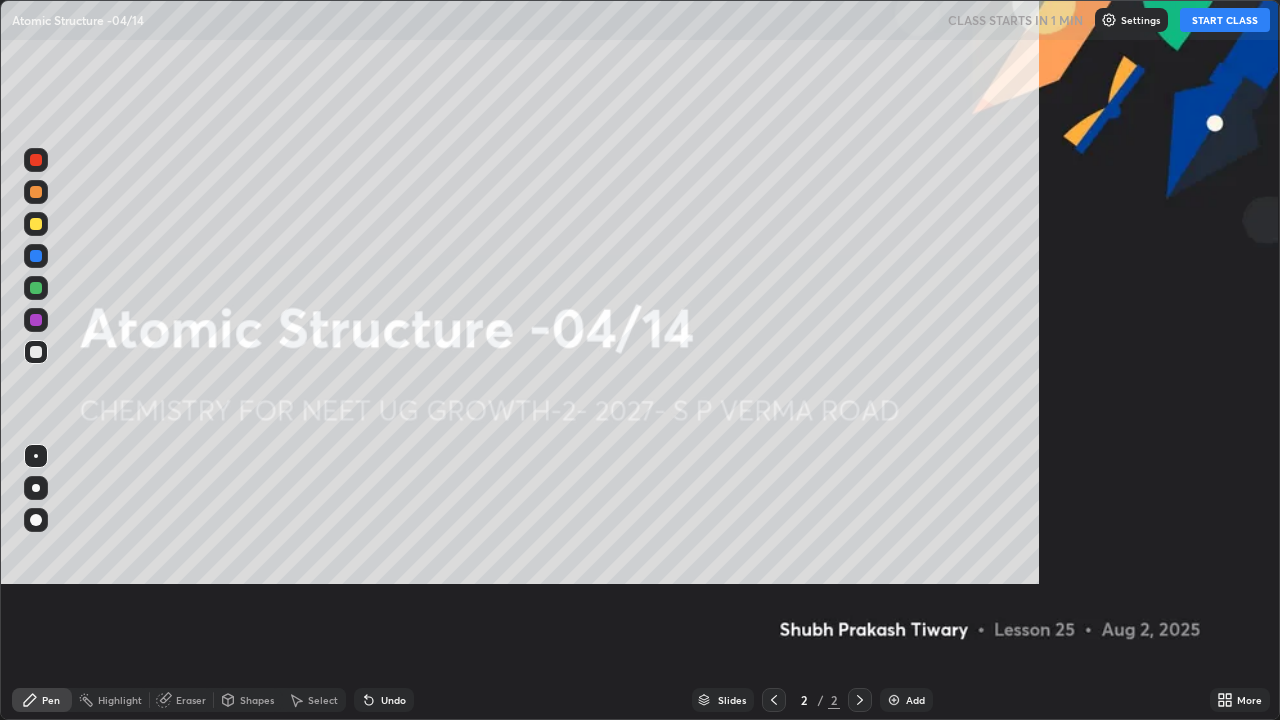 scroll, scrollTop: 99280, scrollLeft: 98720, axis: both 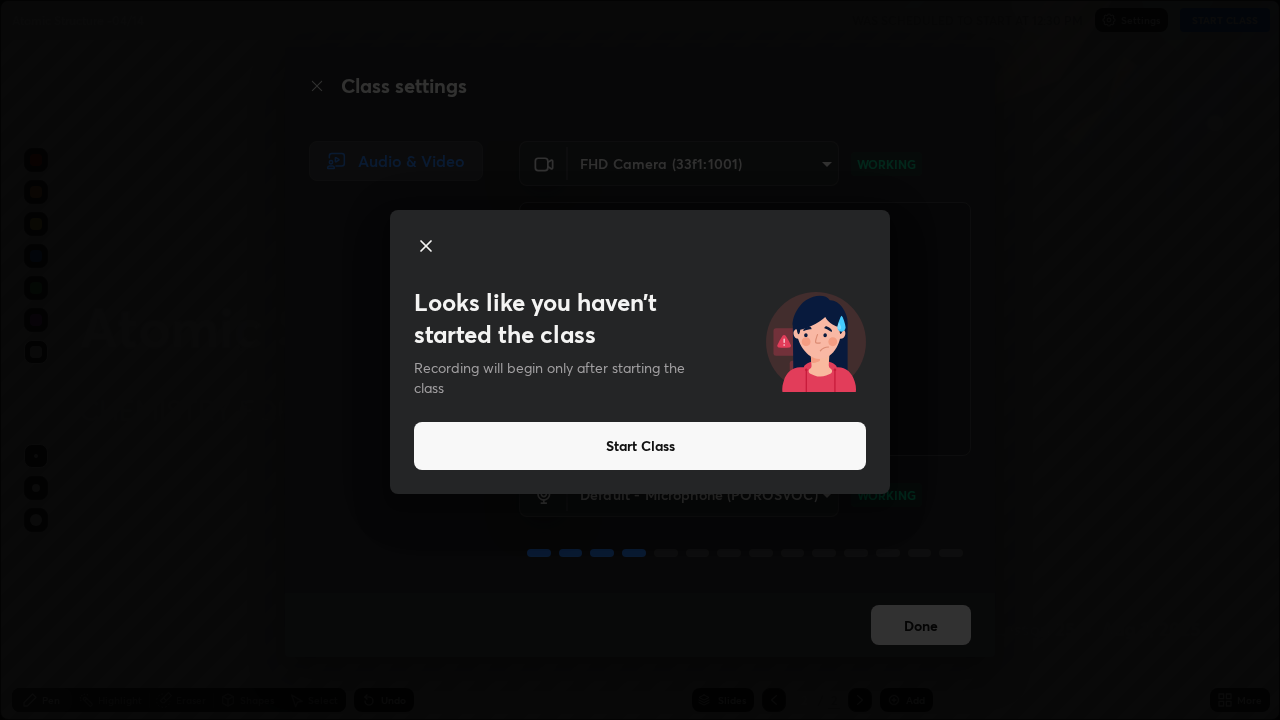 click 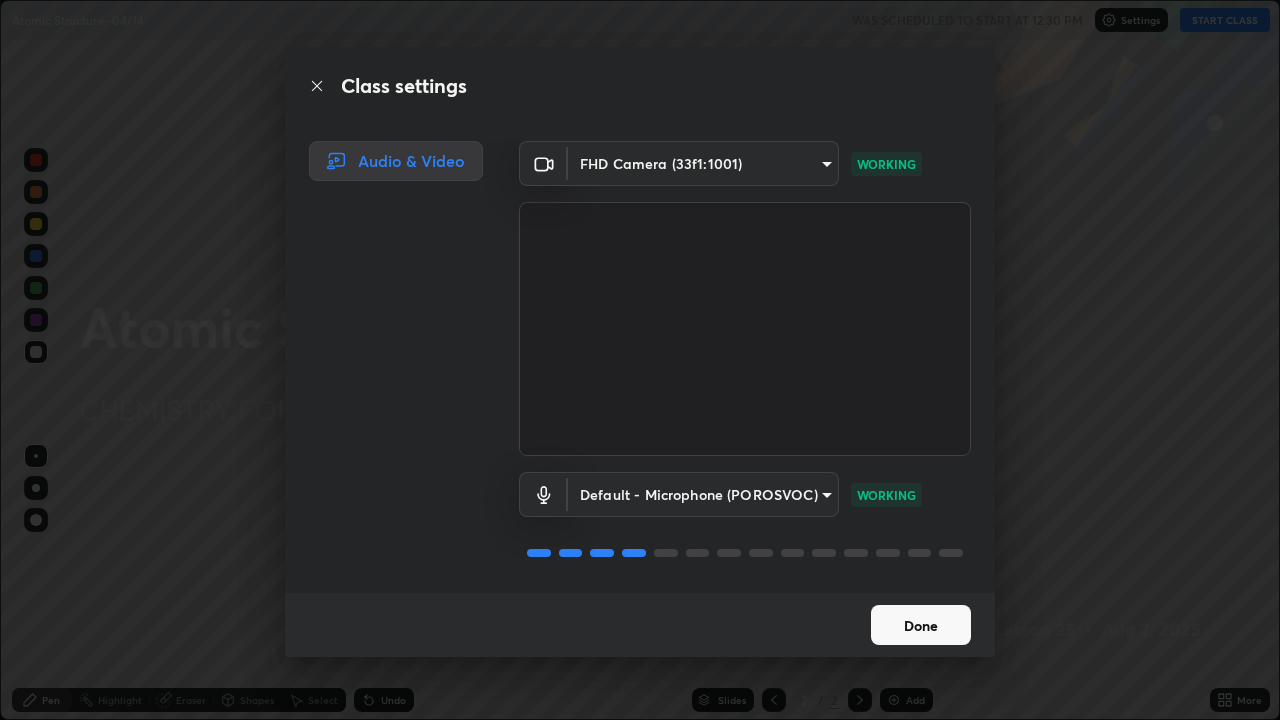 click on "Done" at bounding box center [921, 625] 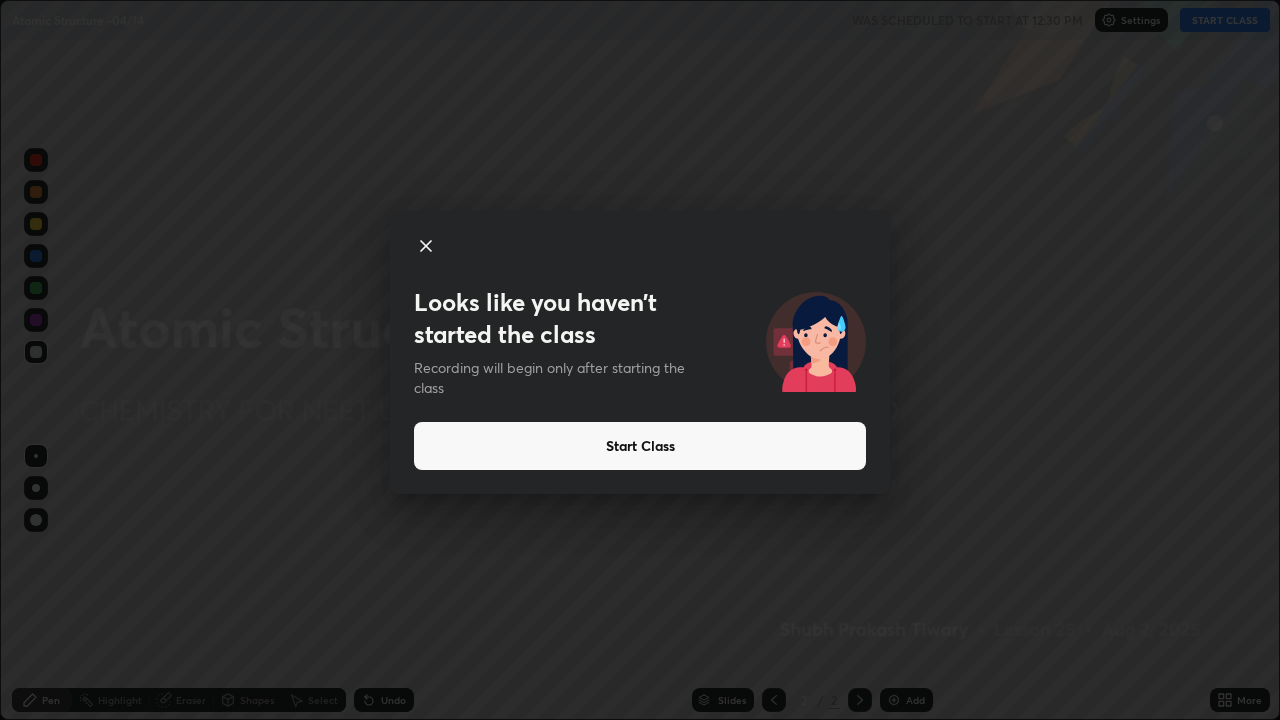 click on "Start Class" at bounding box center [640, 446] 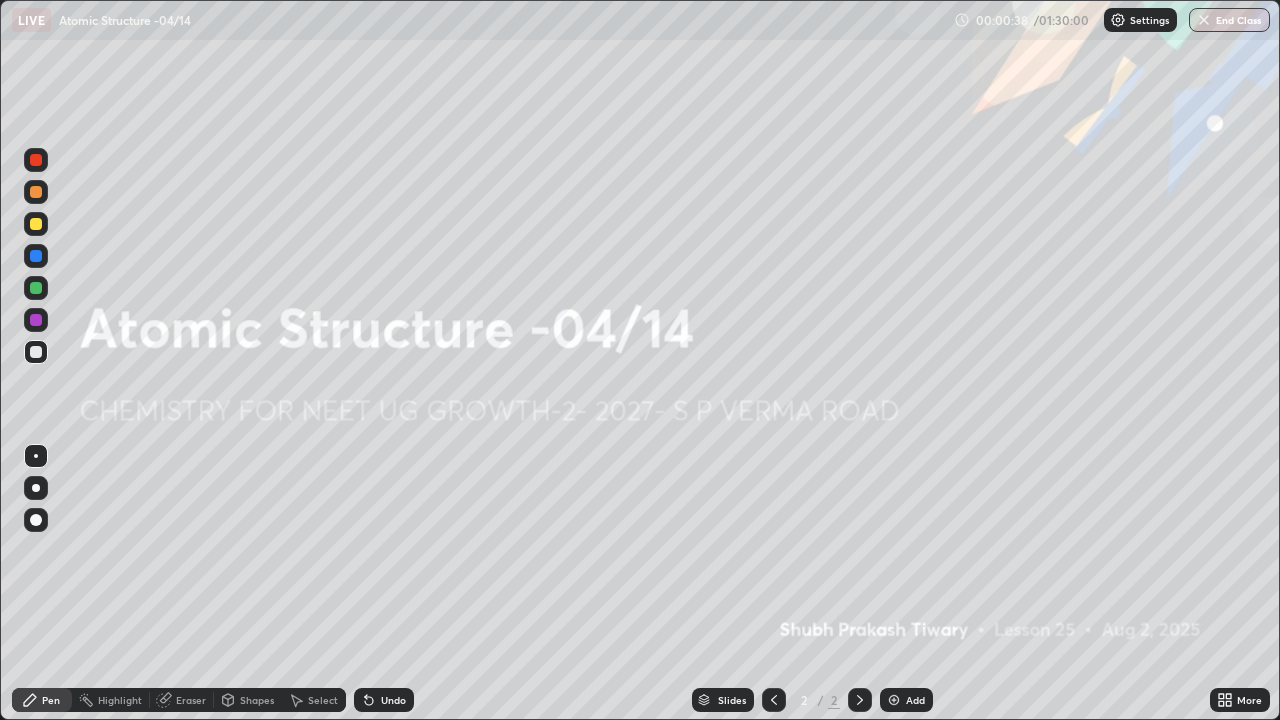 click on "Add" at bounding box center (915, 700) 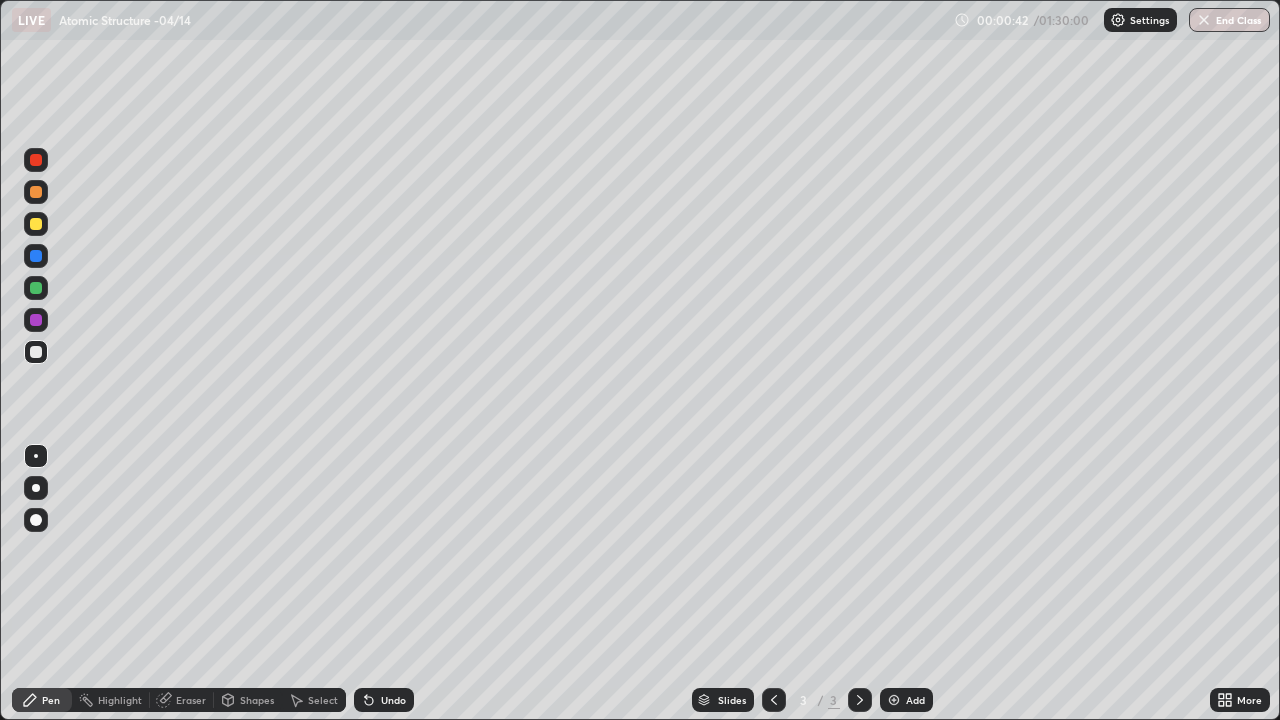 click at bounding box center (36, 192) 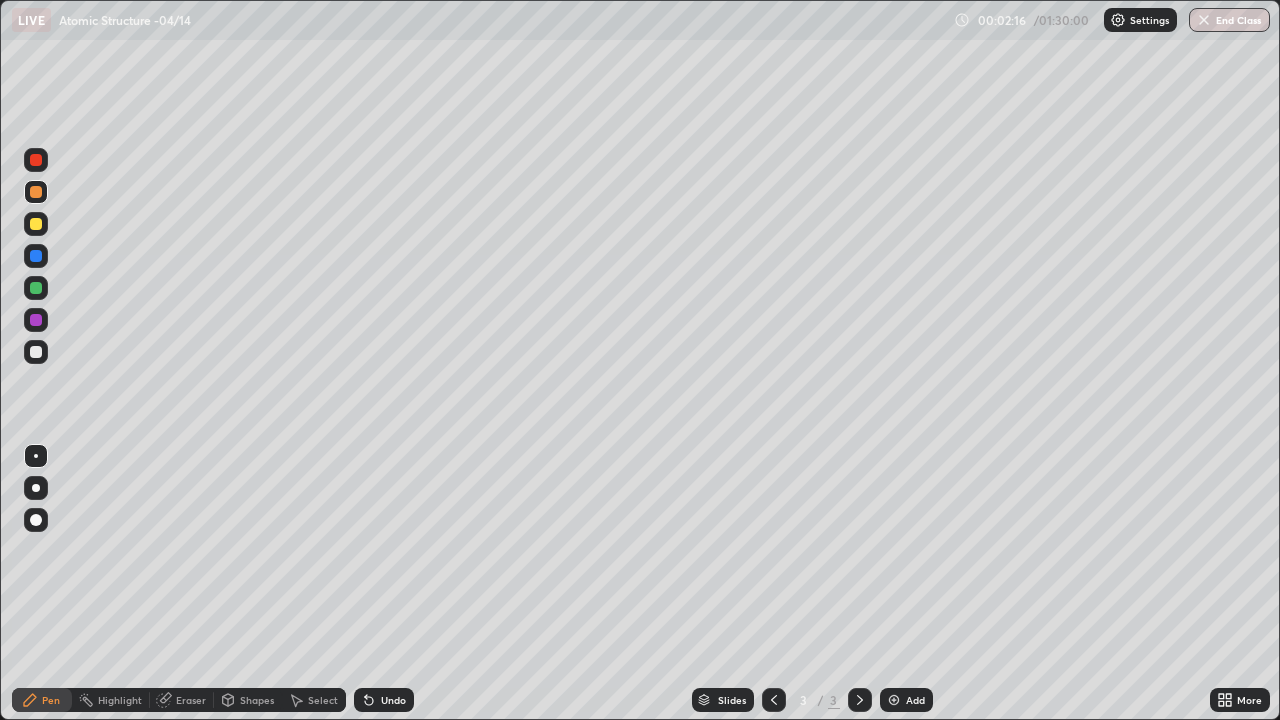 click at bounding box center [36, 488] 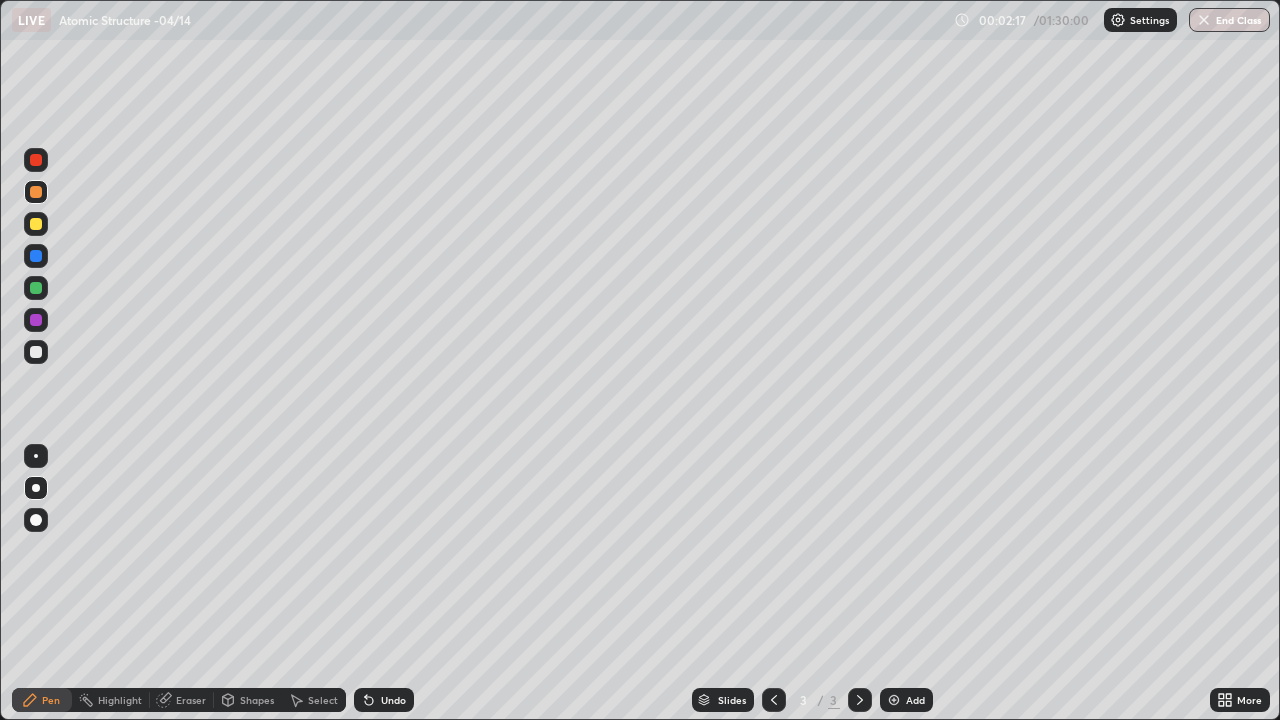 click on "Eraser" at bounding box center [191, 700] 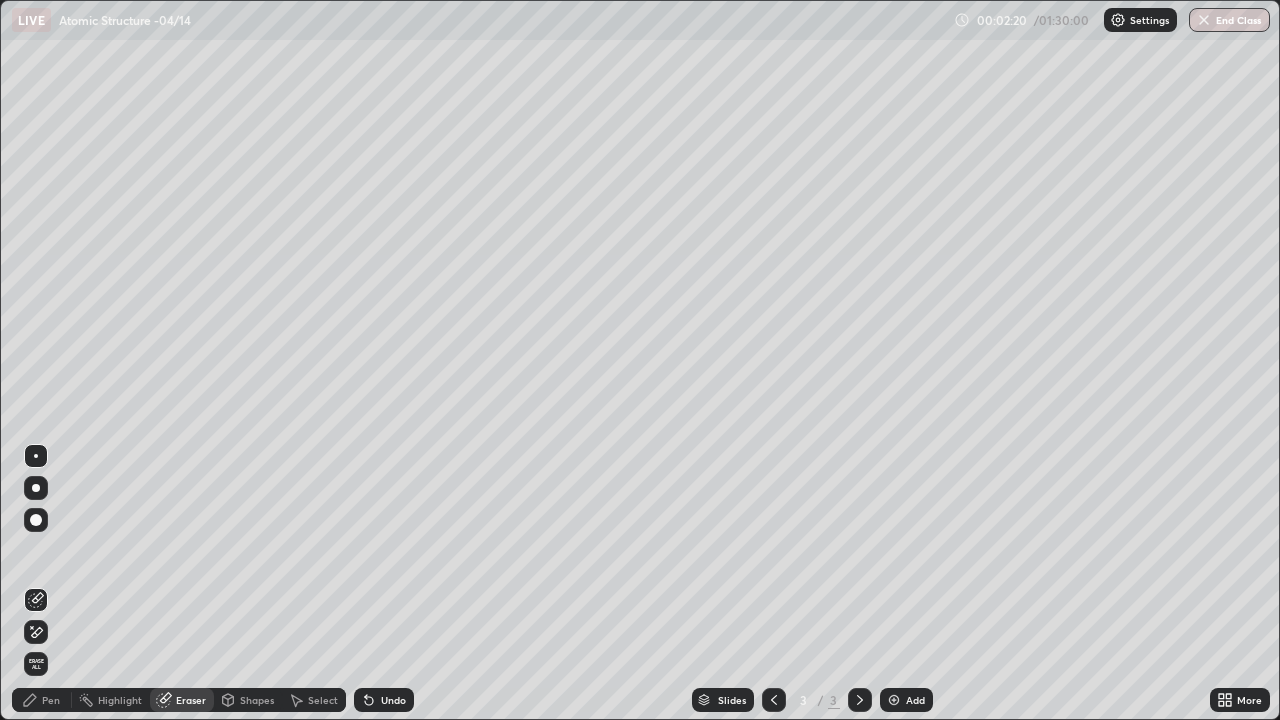 click on "Pen" at bounding box center (51, 700) 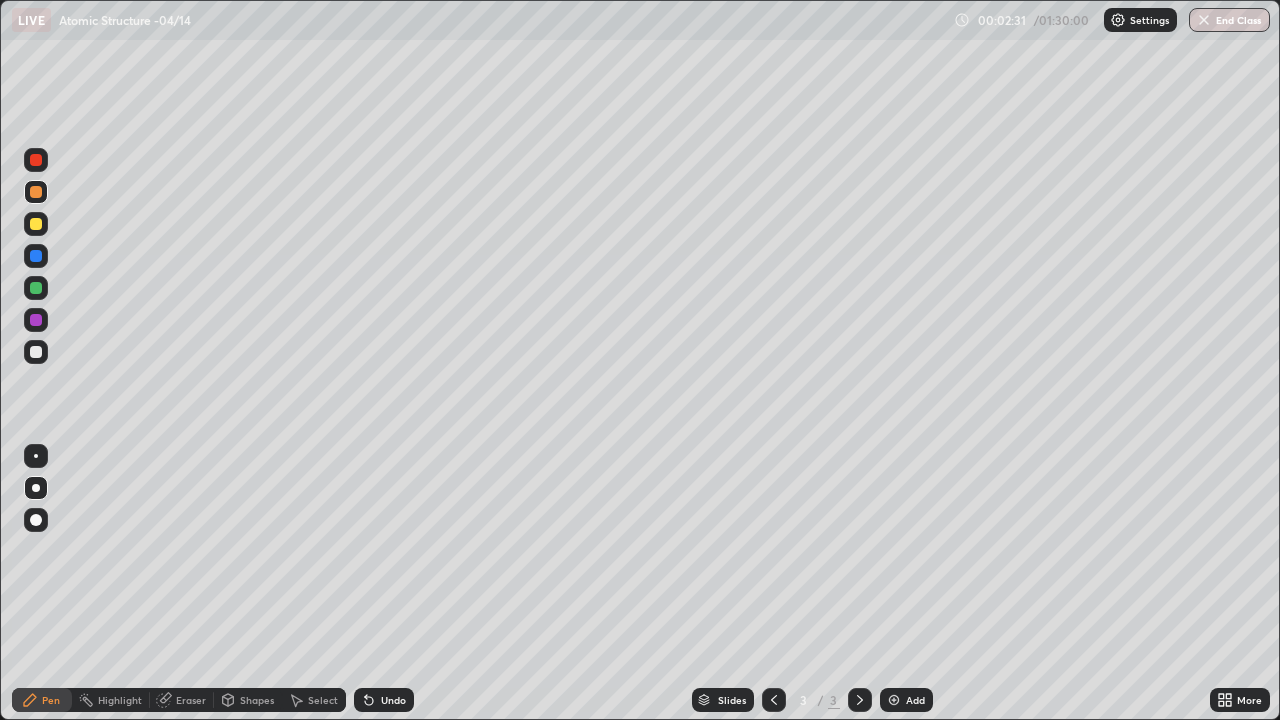 click on "Undo" at bounding box center (393, 700) 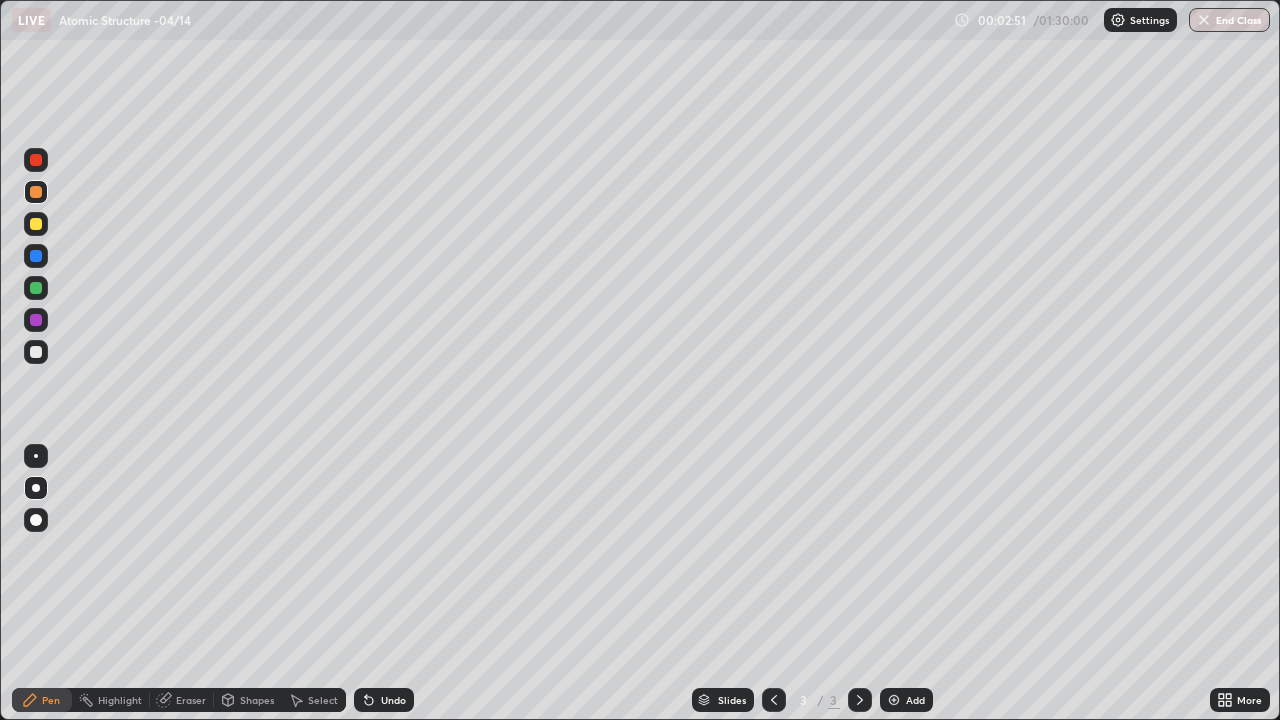 click at bounding box center (36, 352) 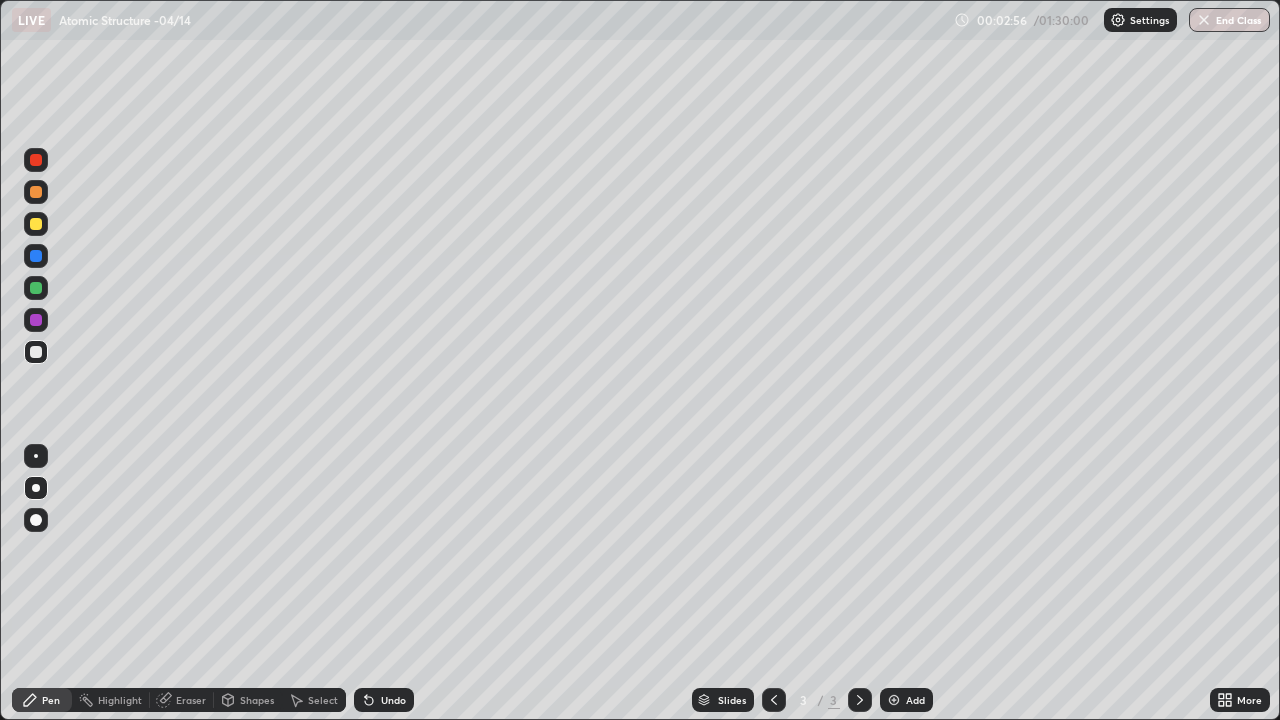 click at bounding box center (36, 224) 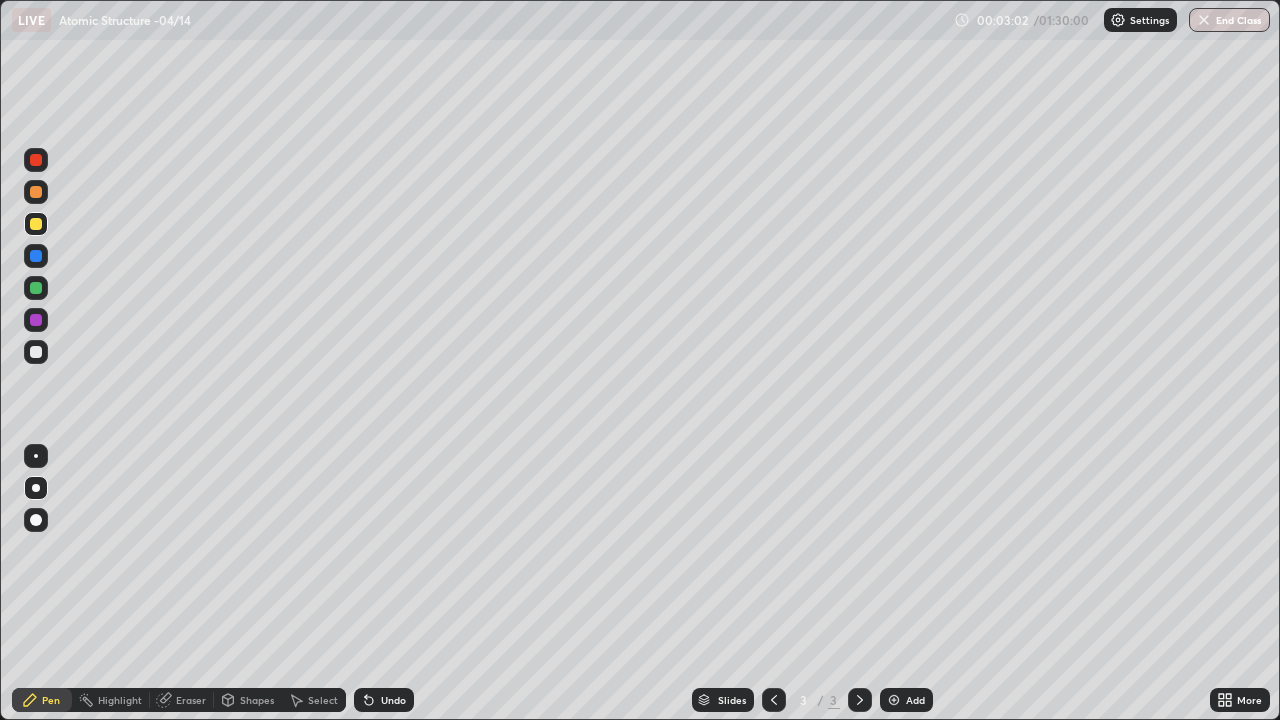 click on "Undo" at bounding box center [393, 700] 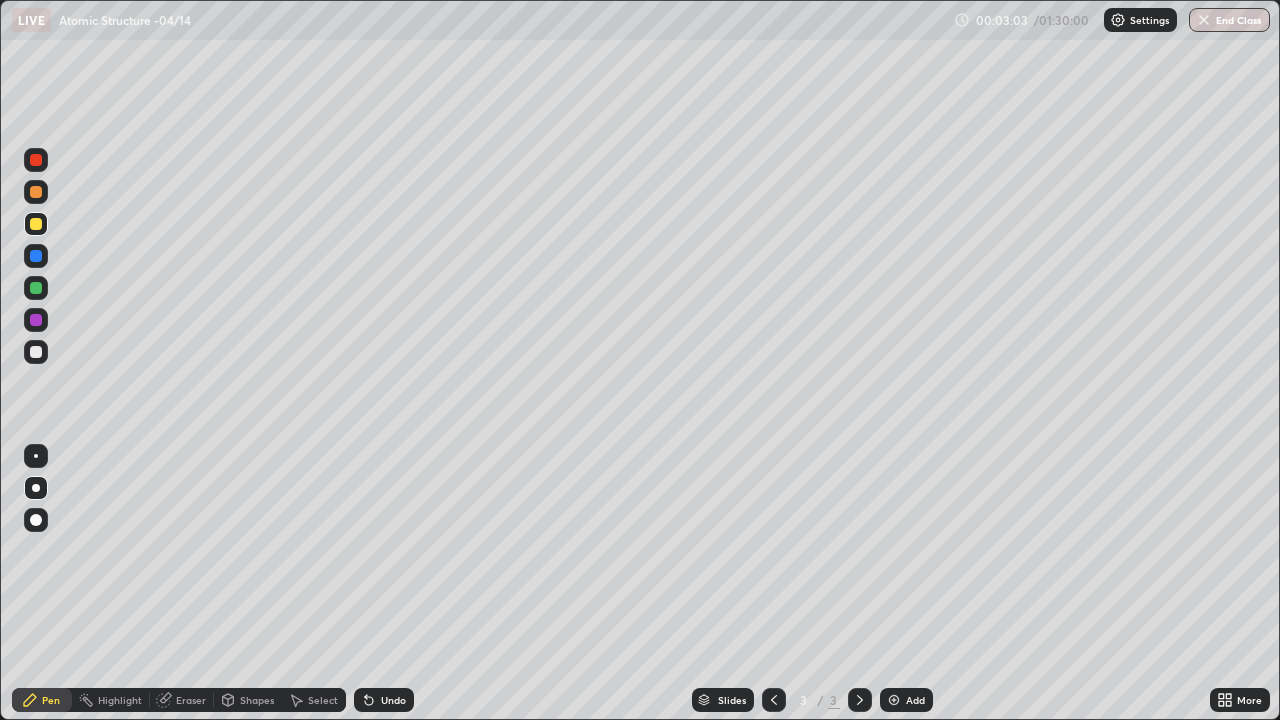 click on "Undo" at bounding box center (393, 700) 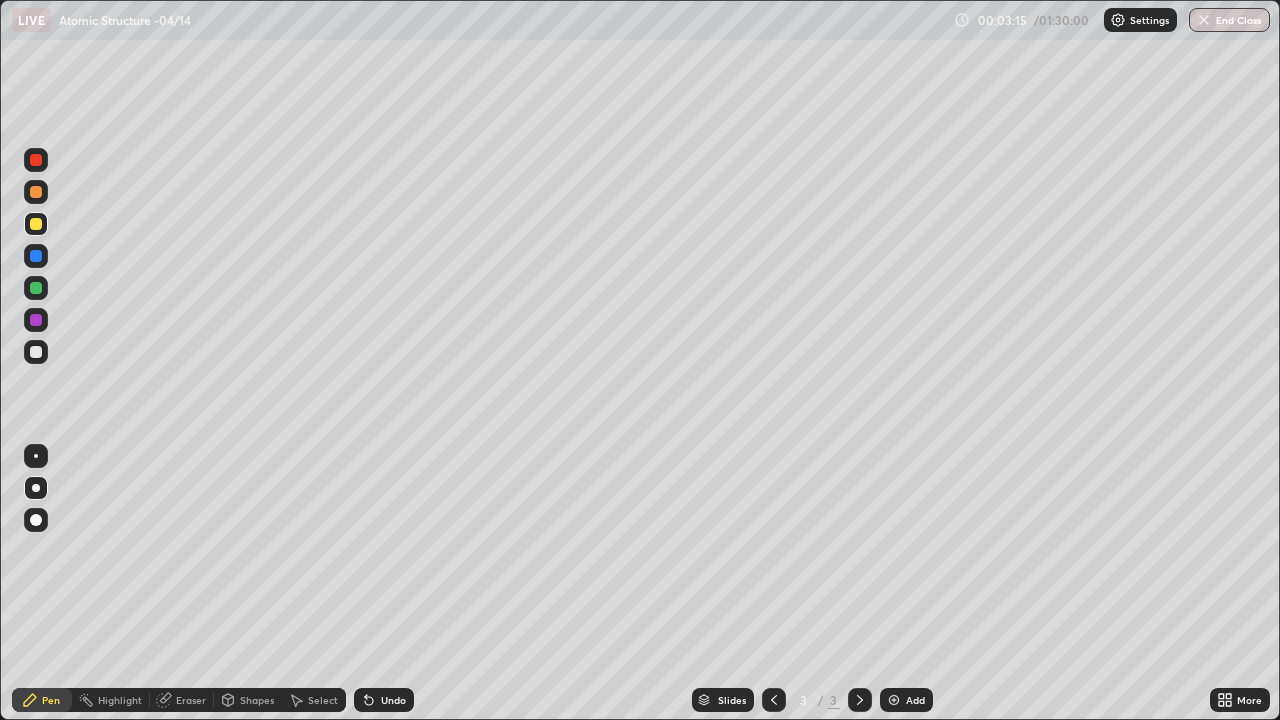 click on "Undo" at bounding box center (393, 700) 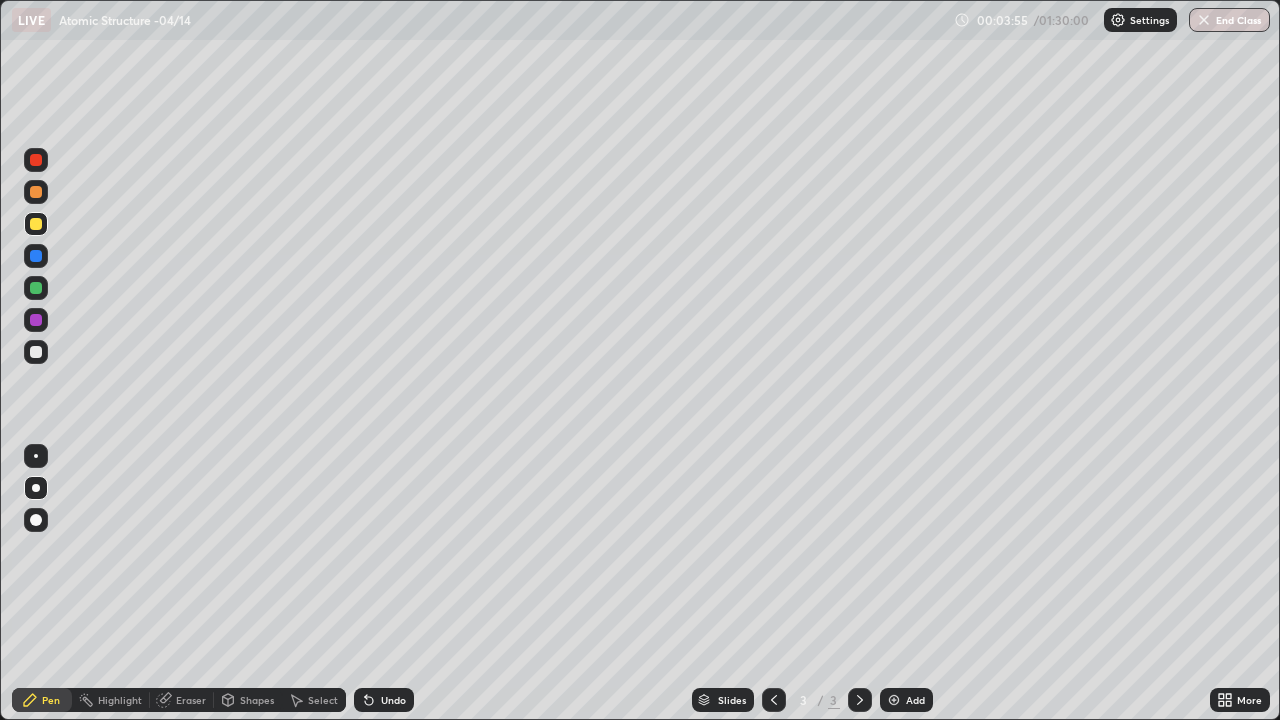 click on "Eraser" at bounding box center [182, 700] 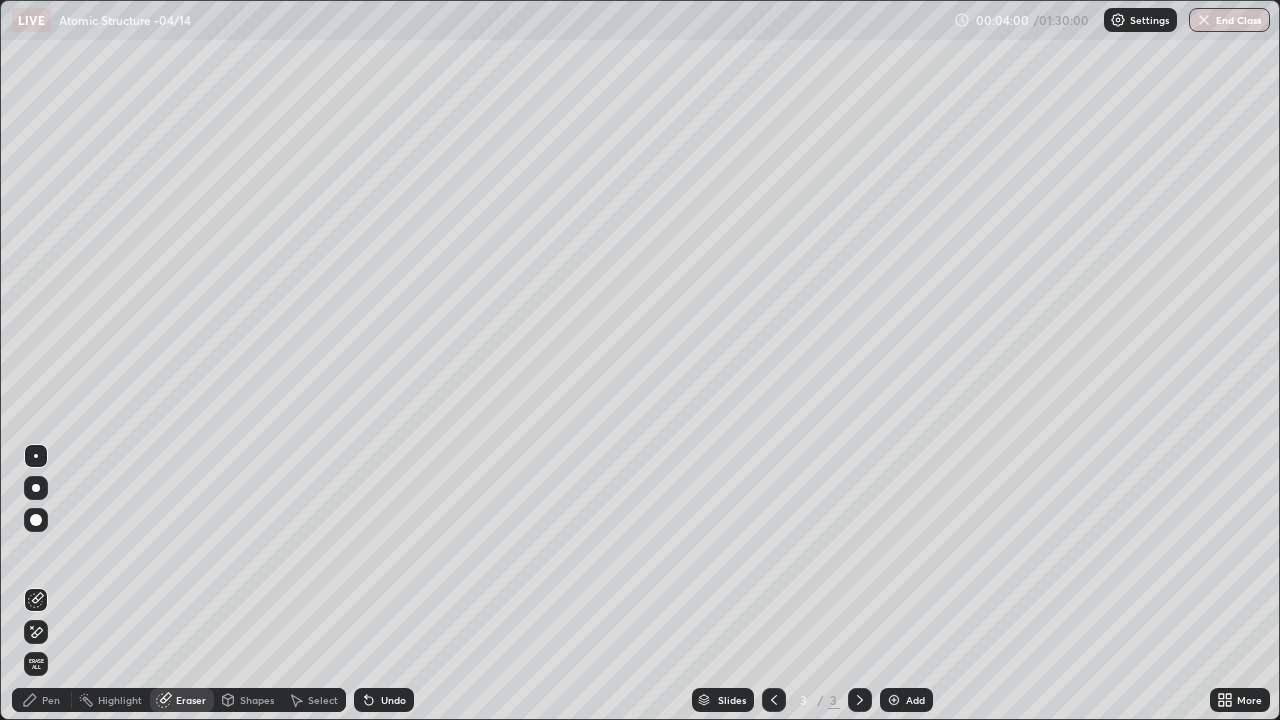click on "Pen" at bounding box center [51, 700] 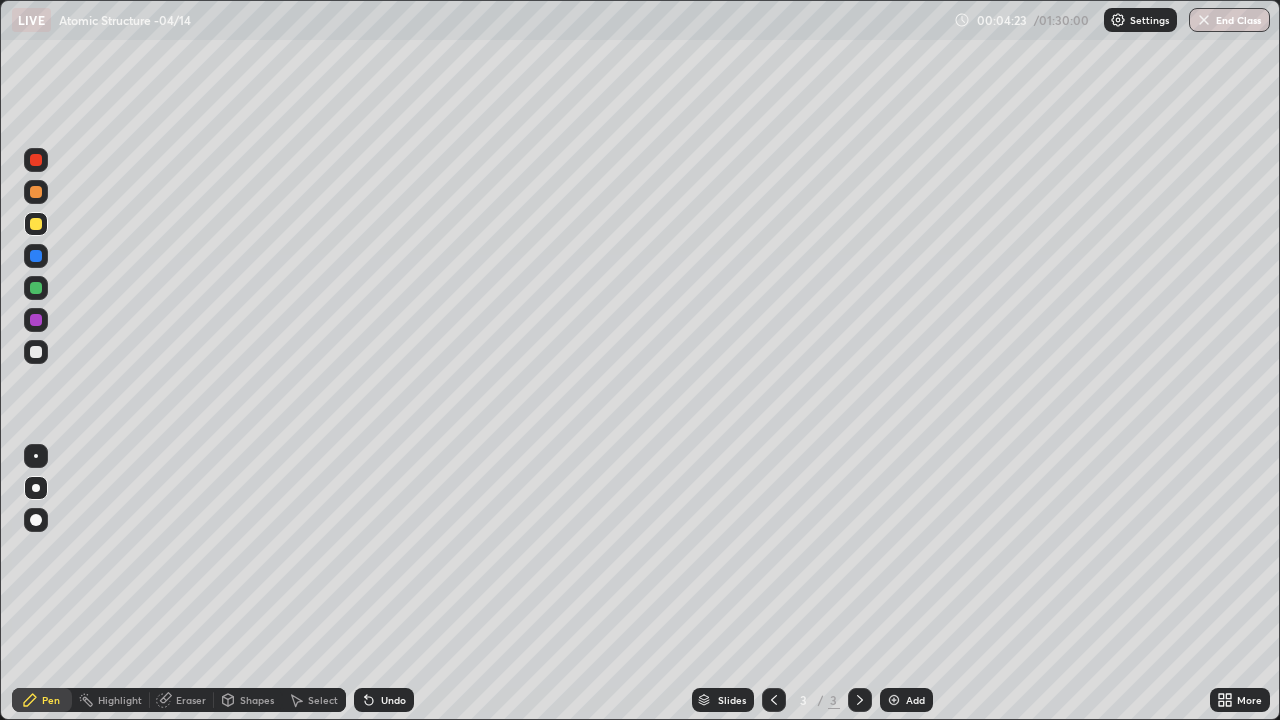 click on "Undo" at bounding box center (393, 700) 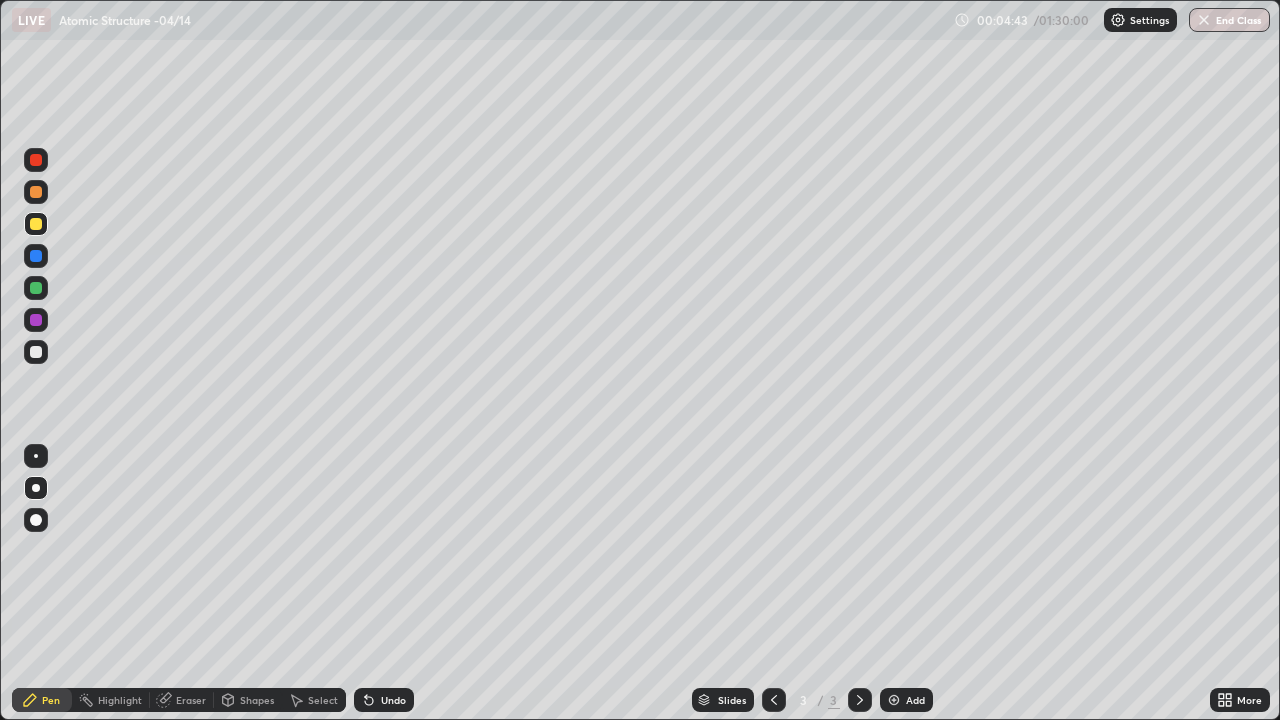 click at bounding box center (36, 256) 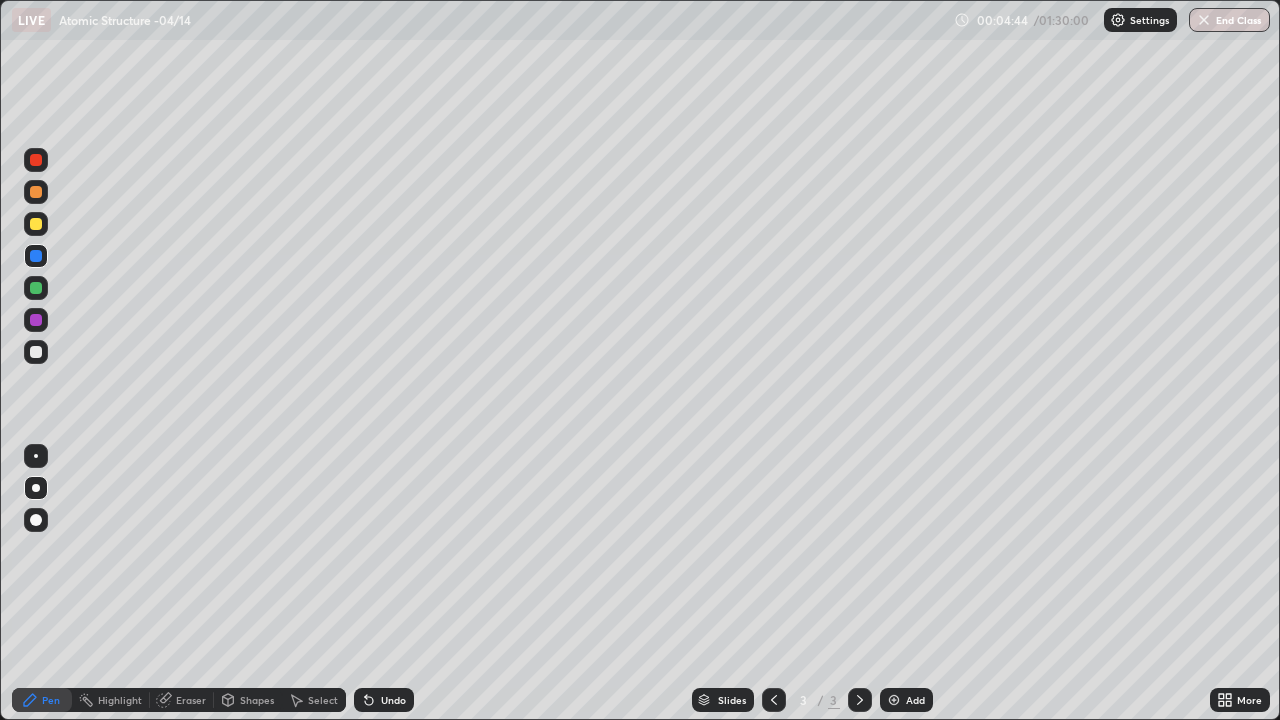 click on "Shapes" at bounding box center (257, 700) 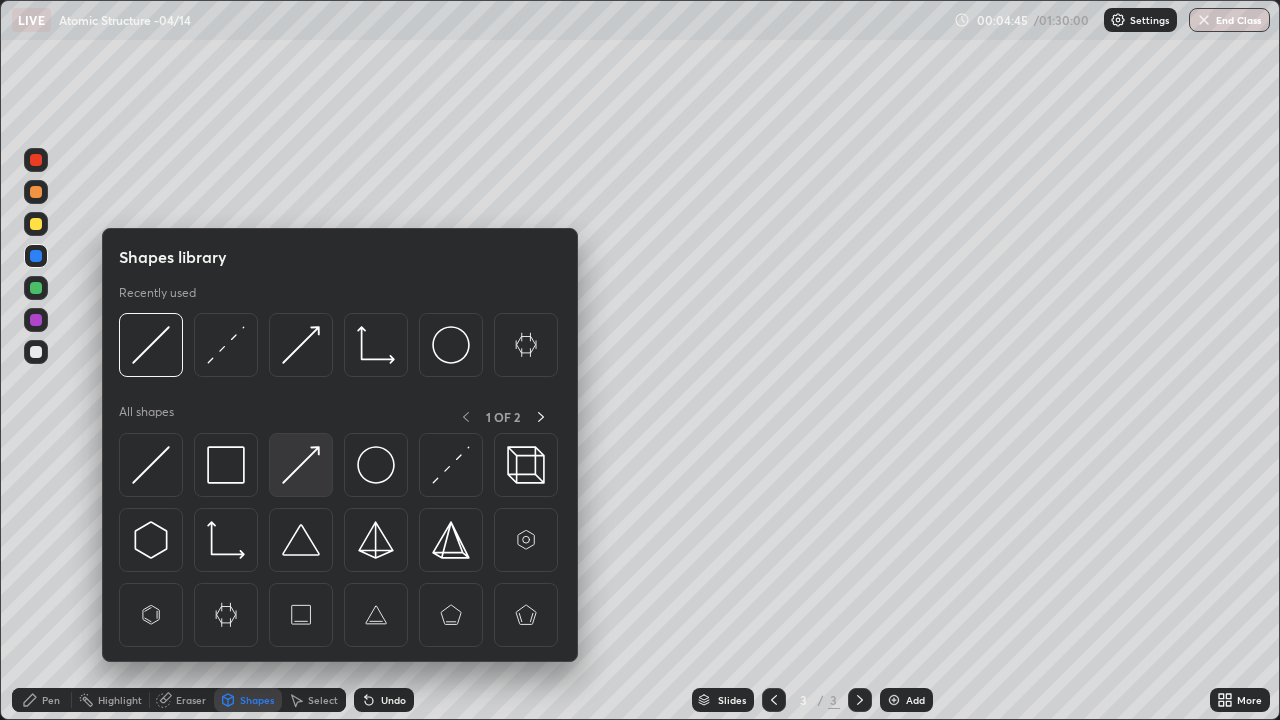 click at bounding box center [301, 465] 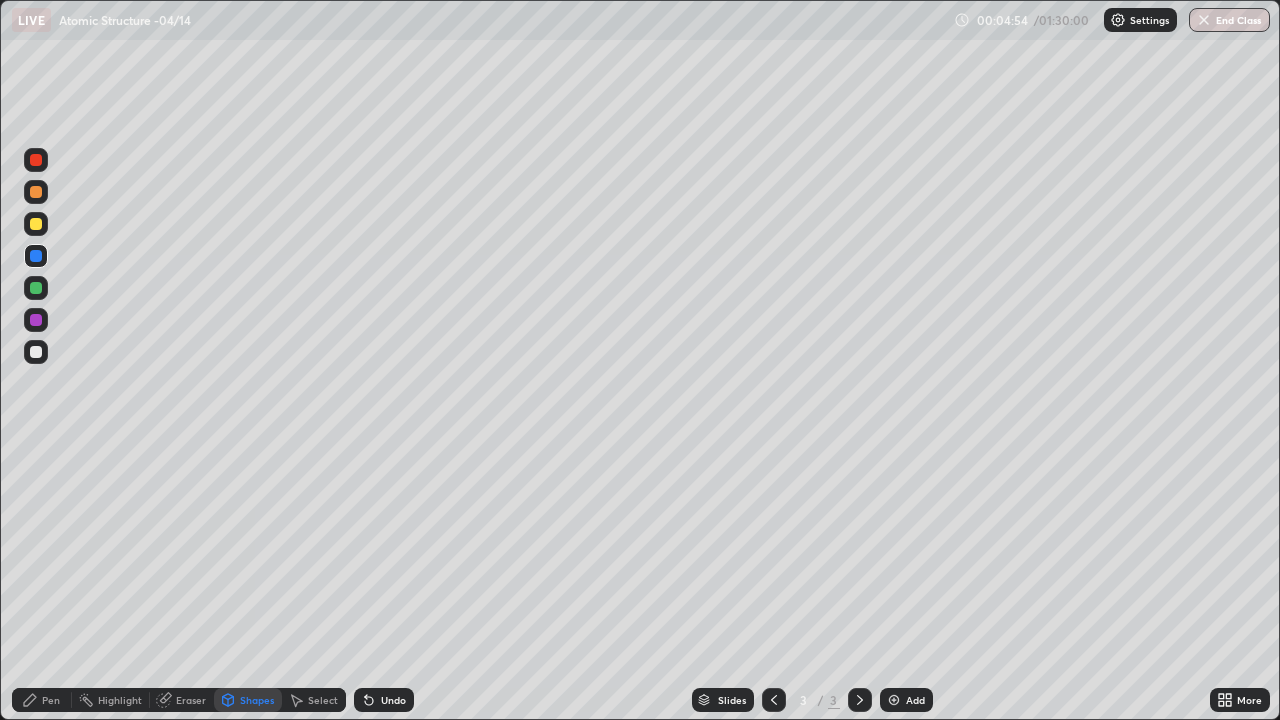click on "Pen" at bounding box center (42, 700) 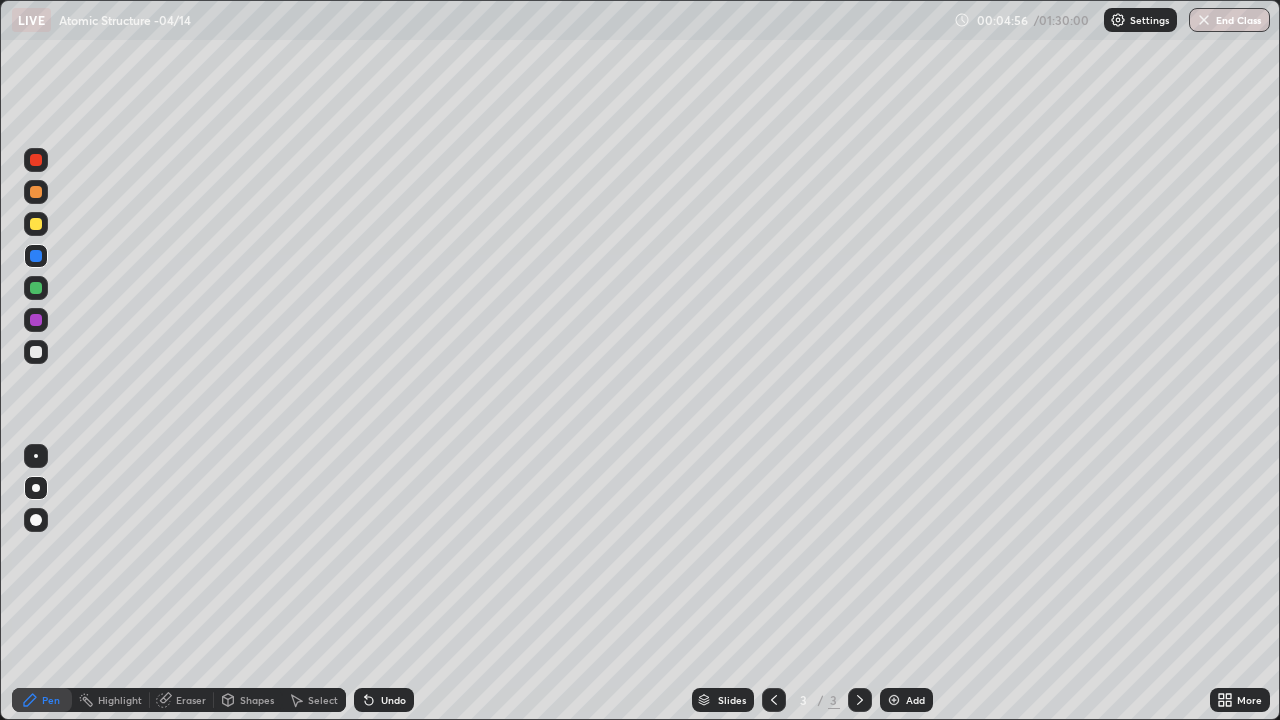 click at bounding box center (36, 352) 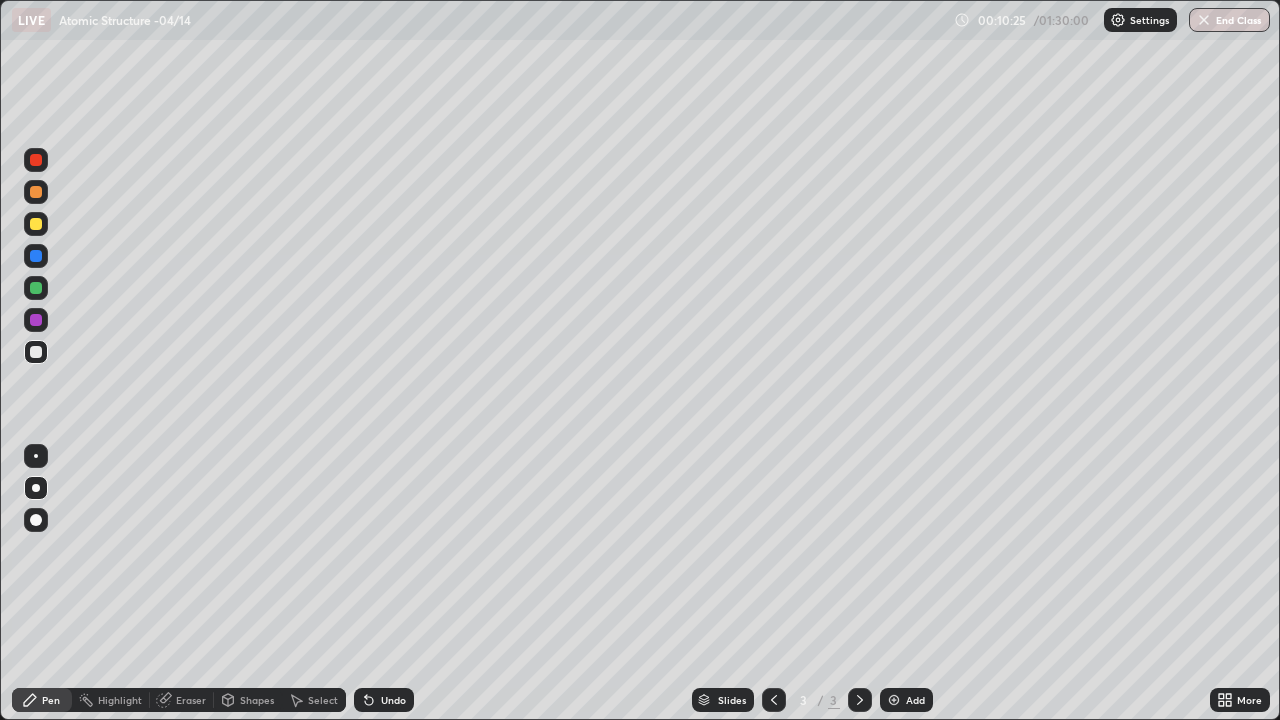 click at bounding box center (36, 288) 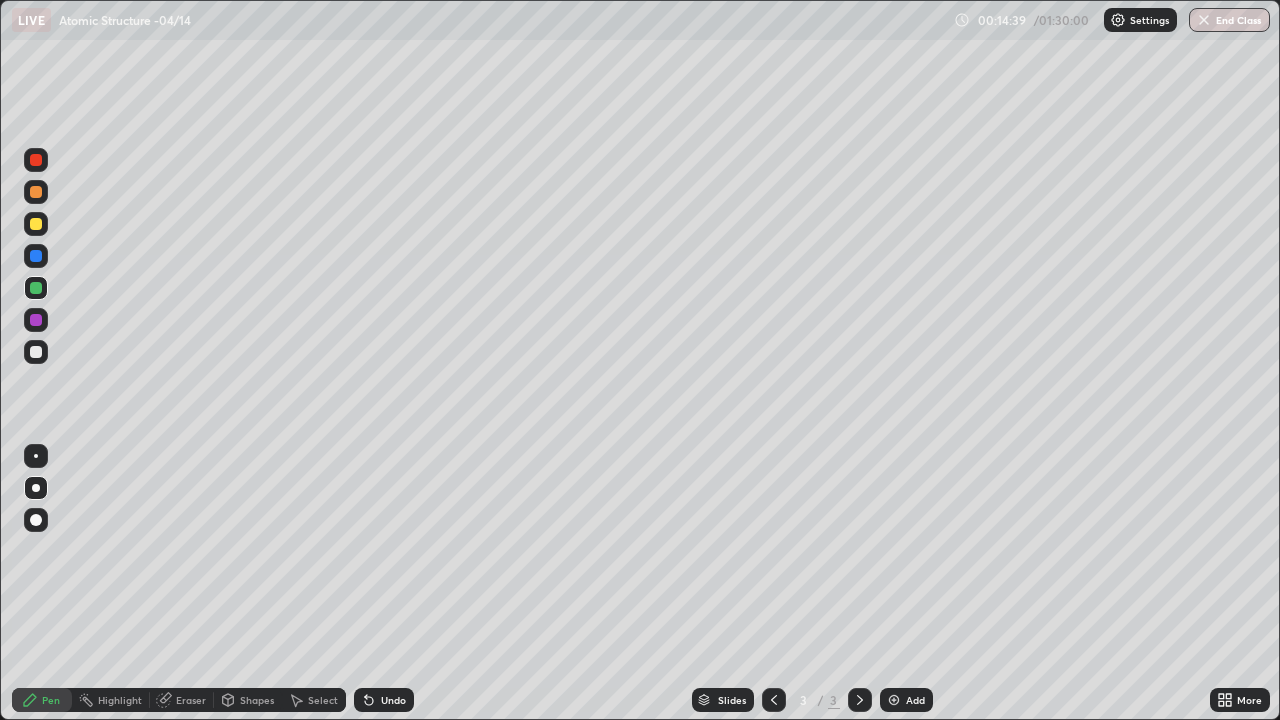 click at bounding box center (36, 160) 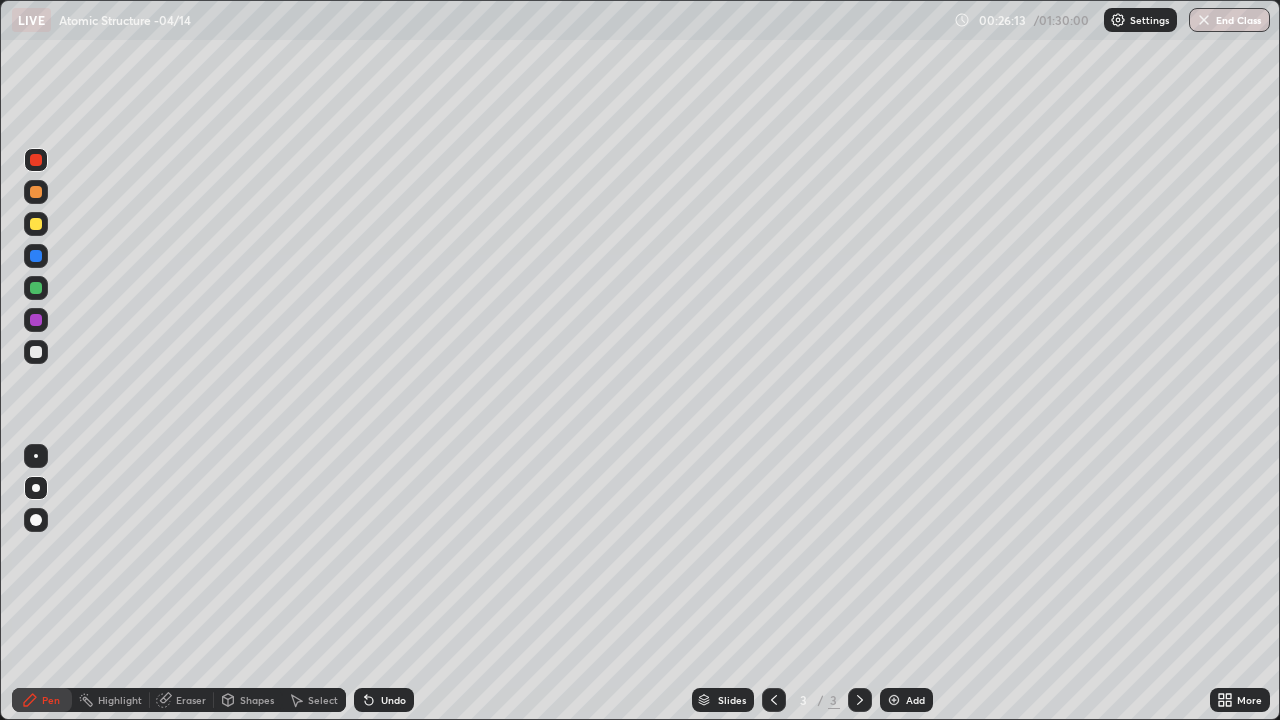 click on "Add" at bounding box center [915, 700] 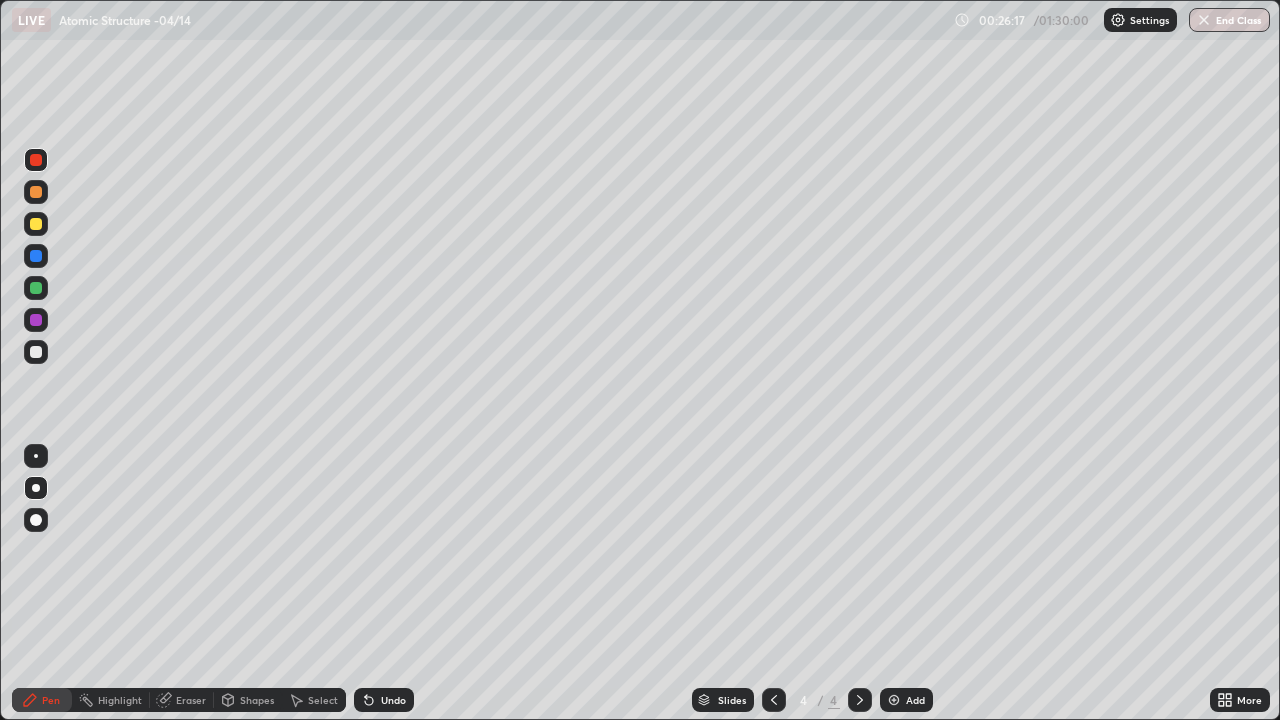 click at bounding box center (36, 192) 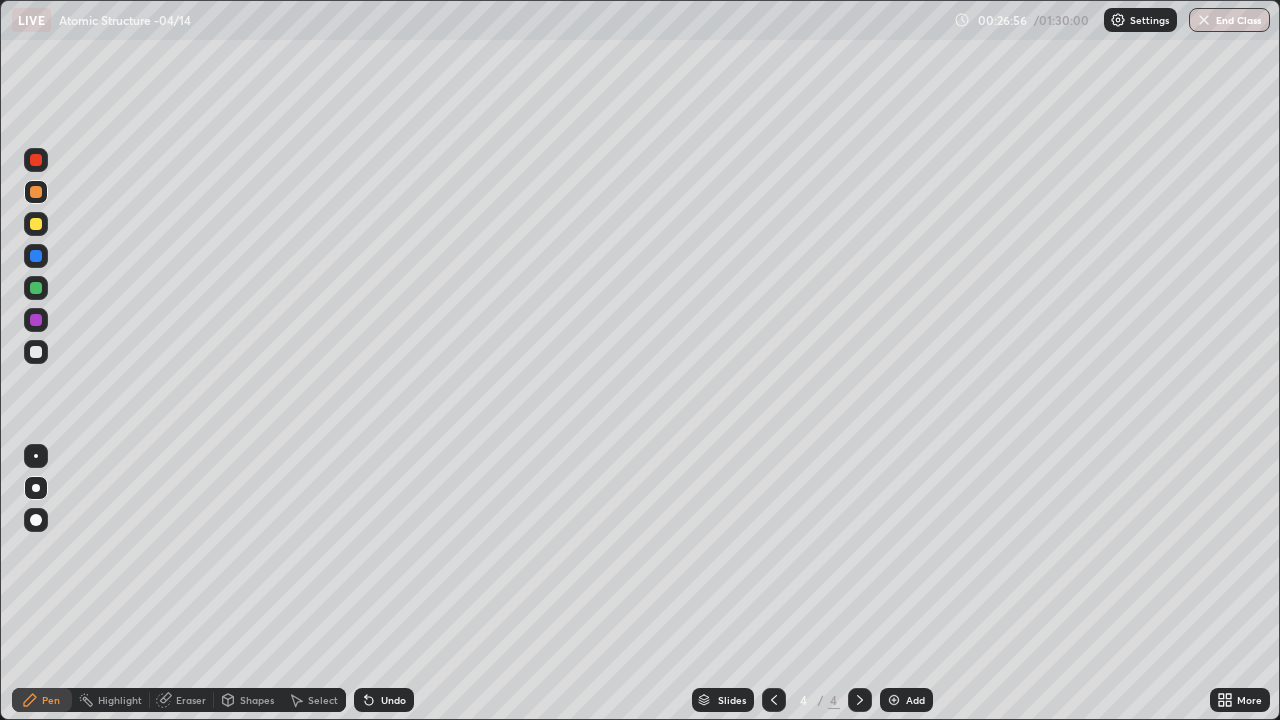 click on "Undo" at bounding box center (393, 700) 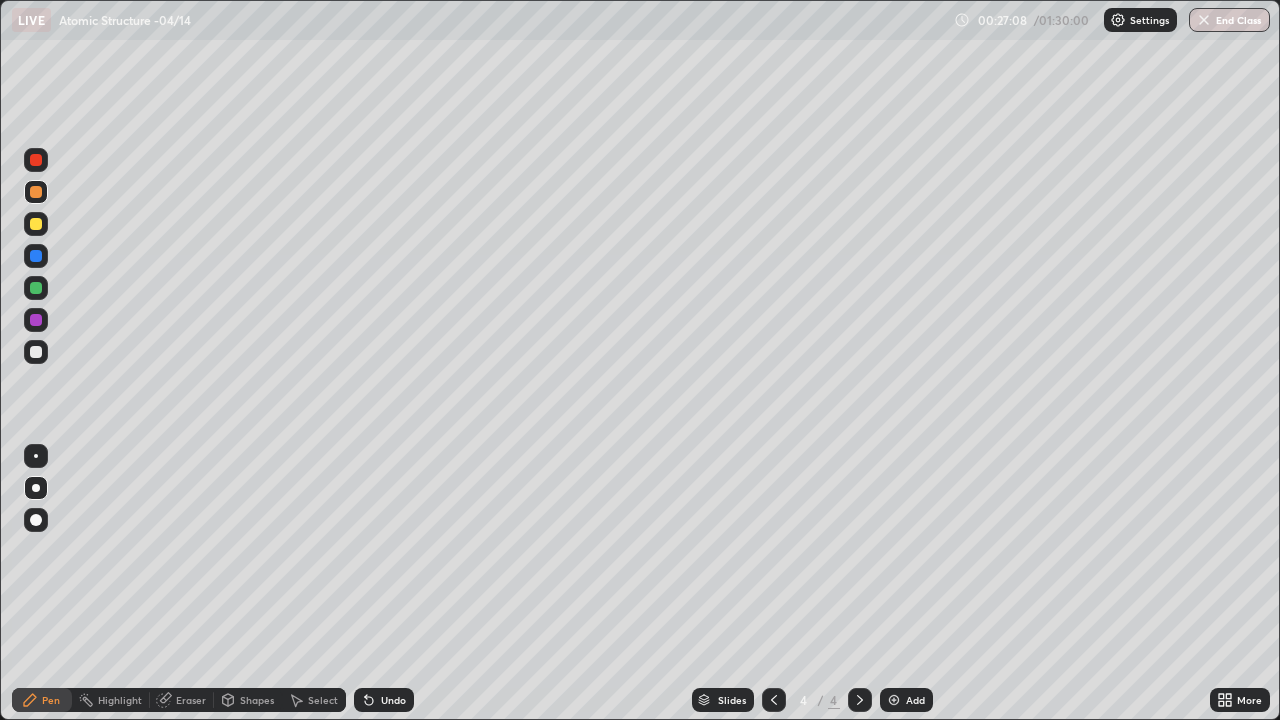 click at bounding box center [36, 256] 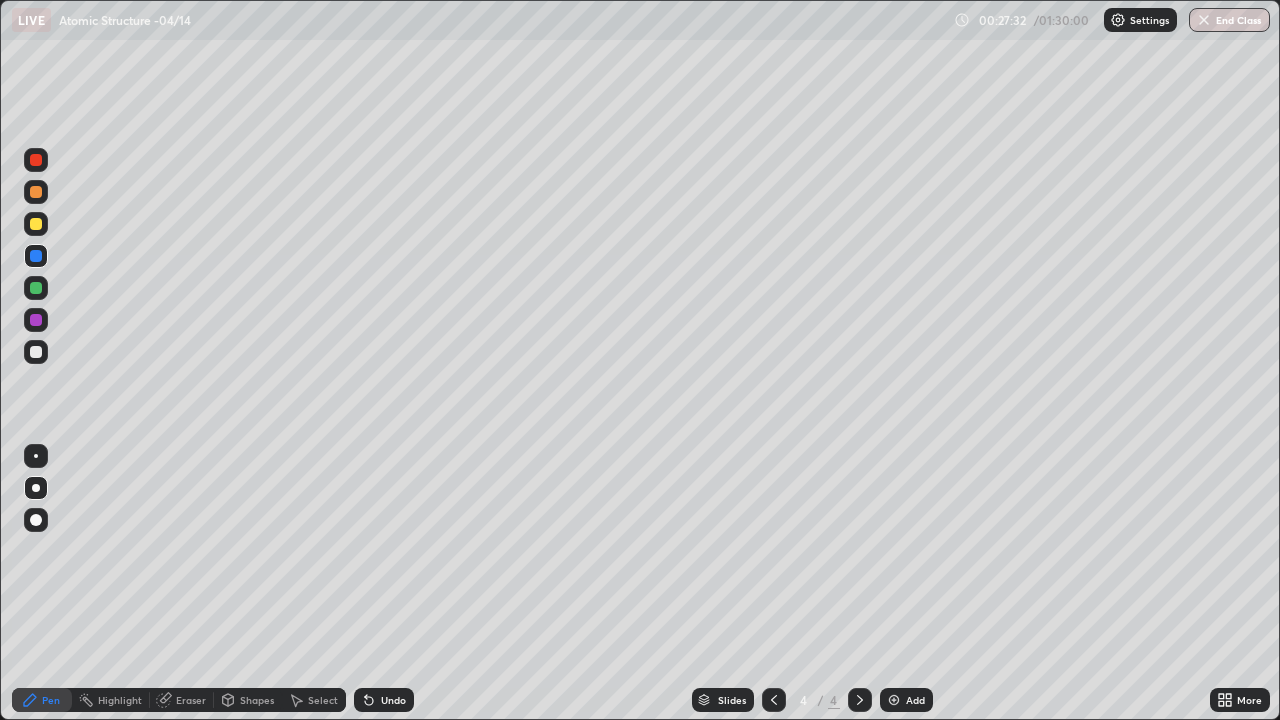 click at bounding box center (36, 352) 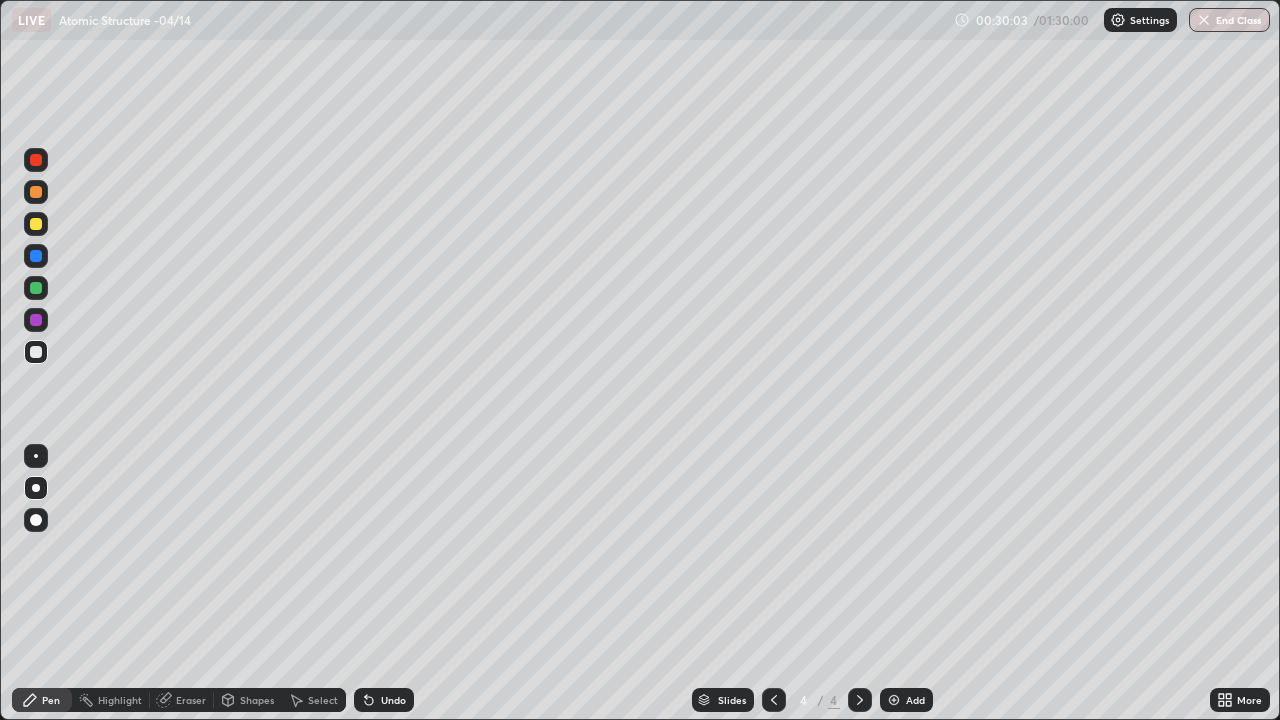 click at bounding box center [36, 224] 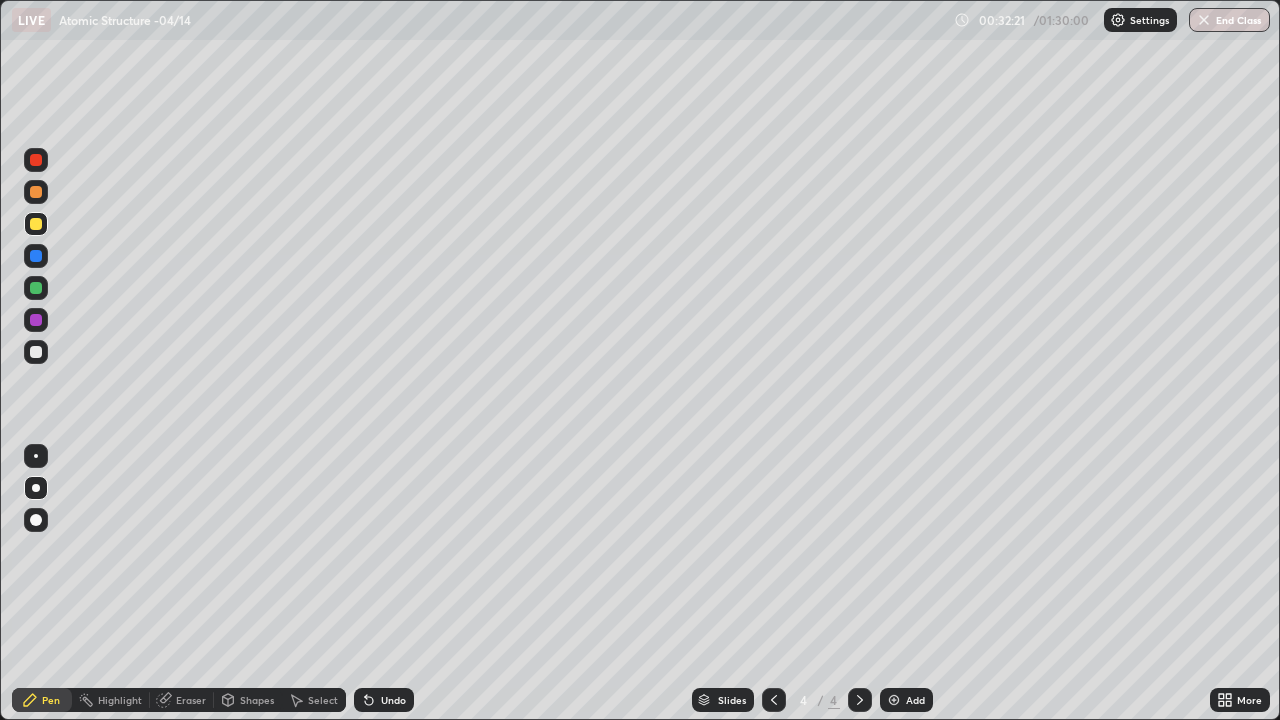 click on "Add" at bounding box center [915, 700] 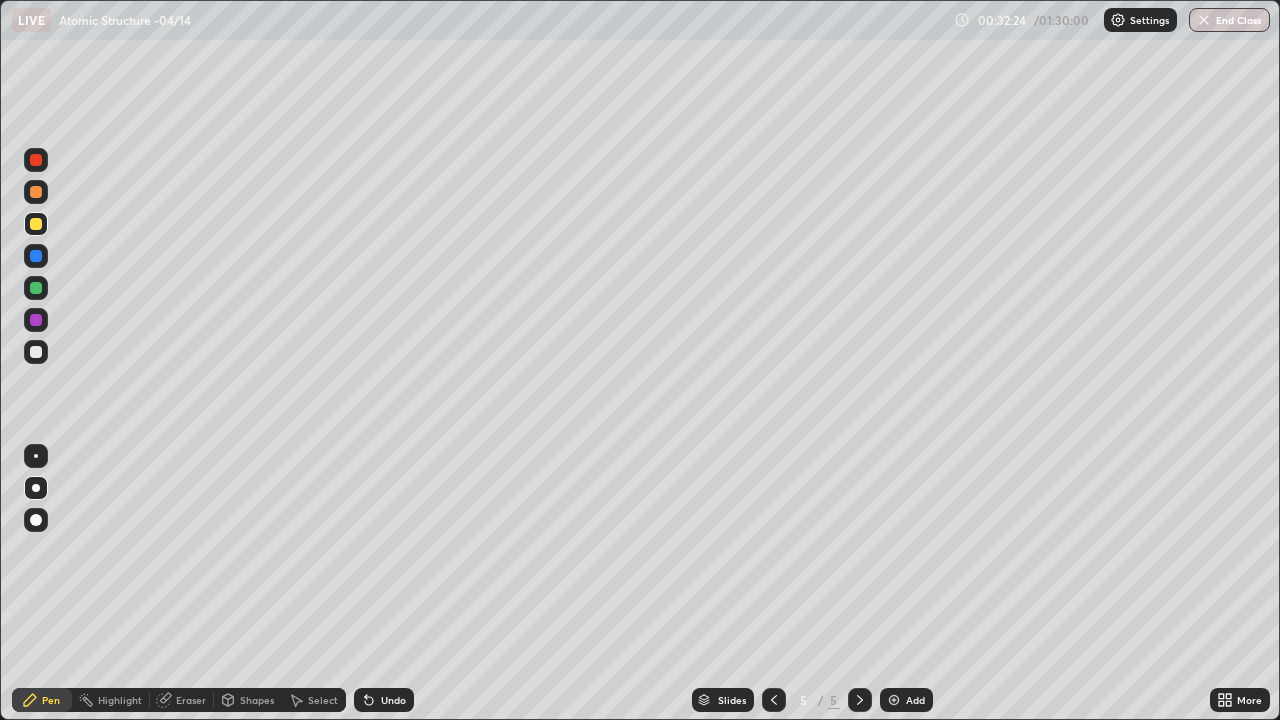 click at bounding box center (36, 192) 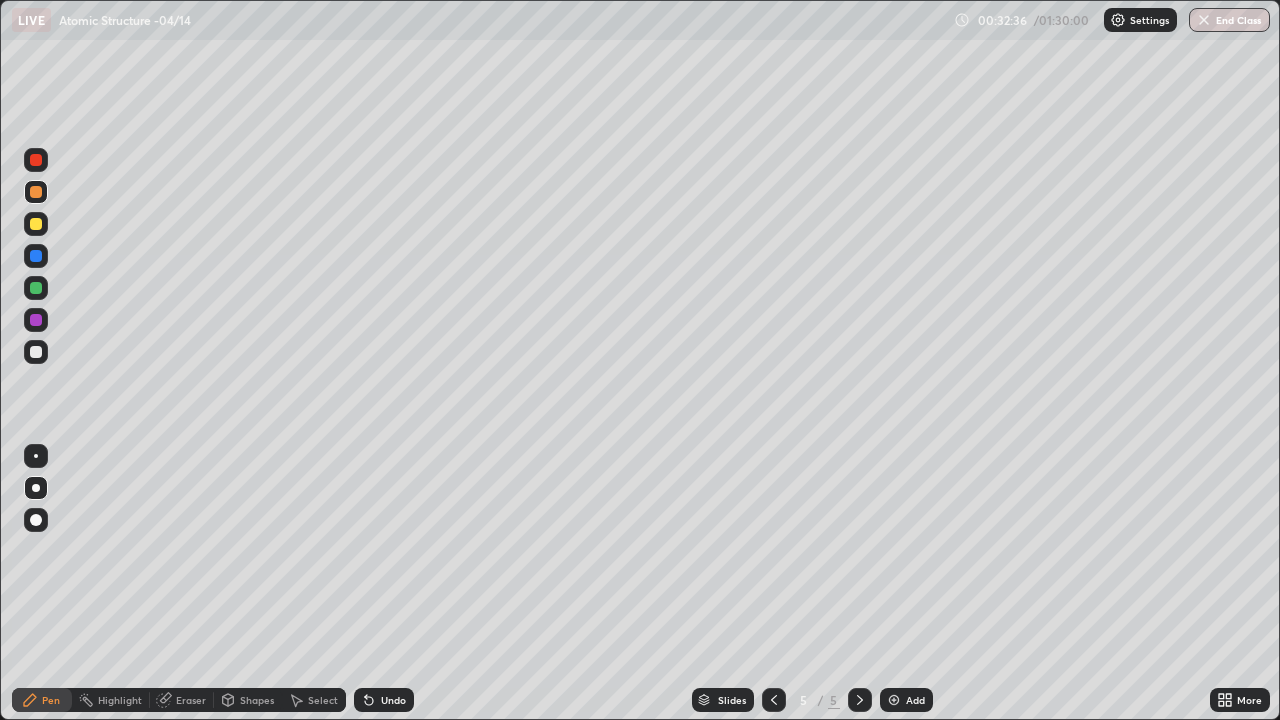click at bounding box center [36, 352] 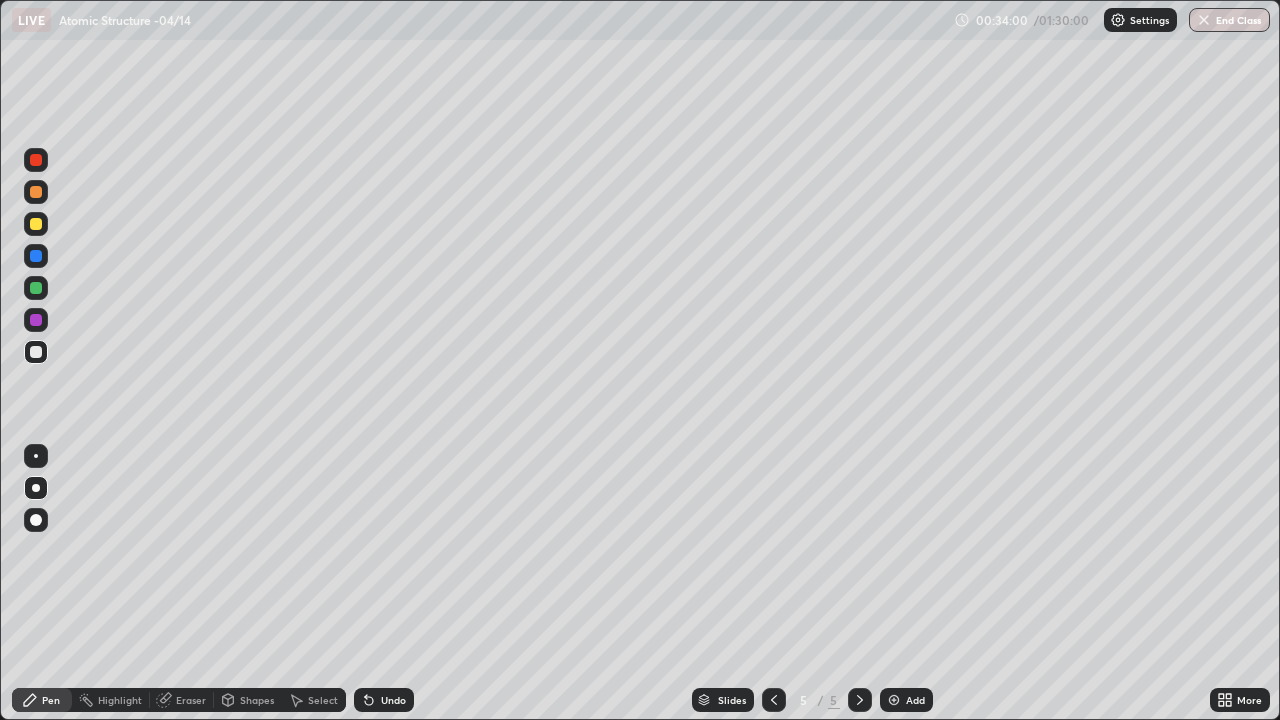 click at bounding box center [36, 288] 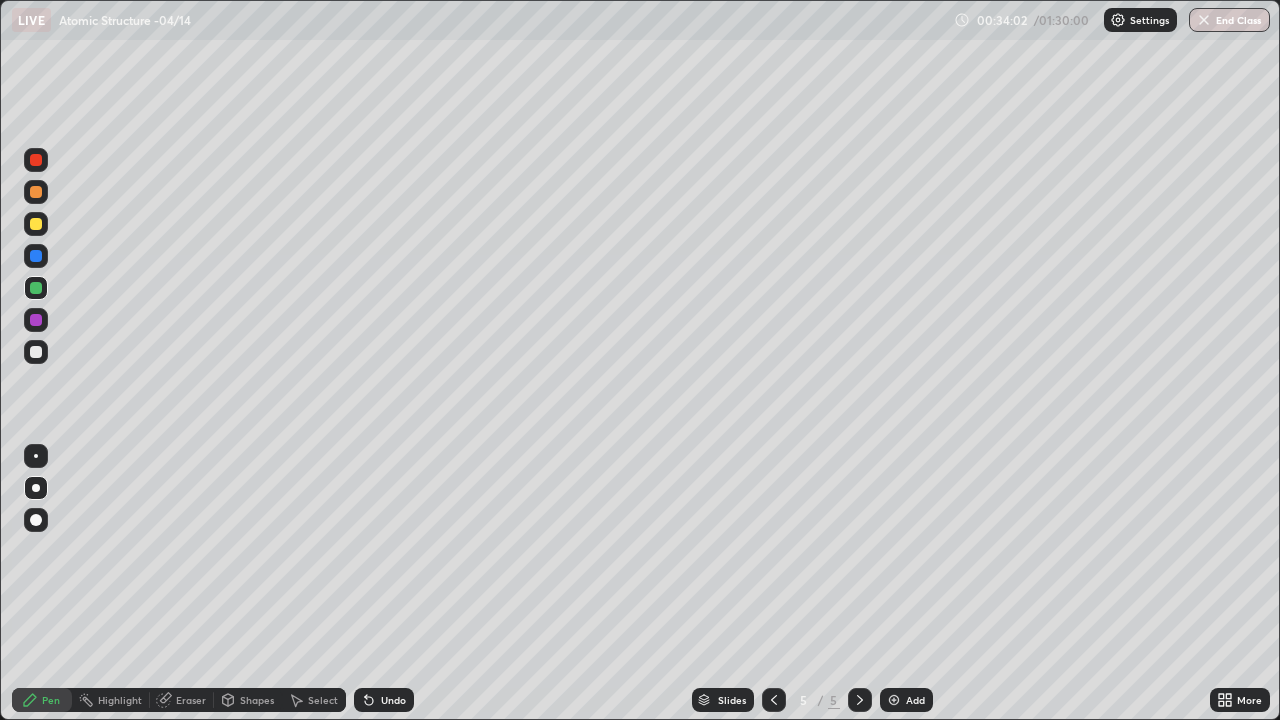 click on "Pen" at bounding box center (42, 700) 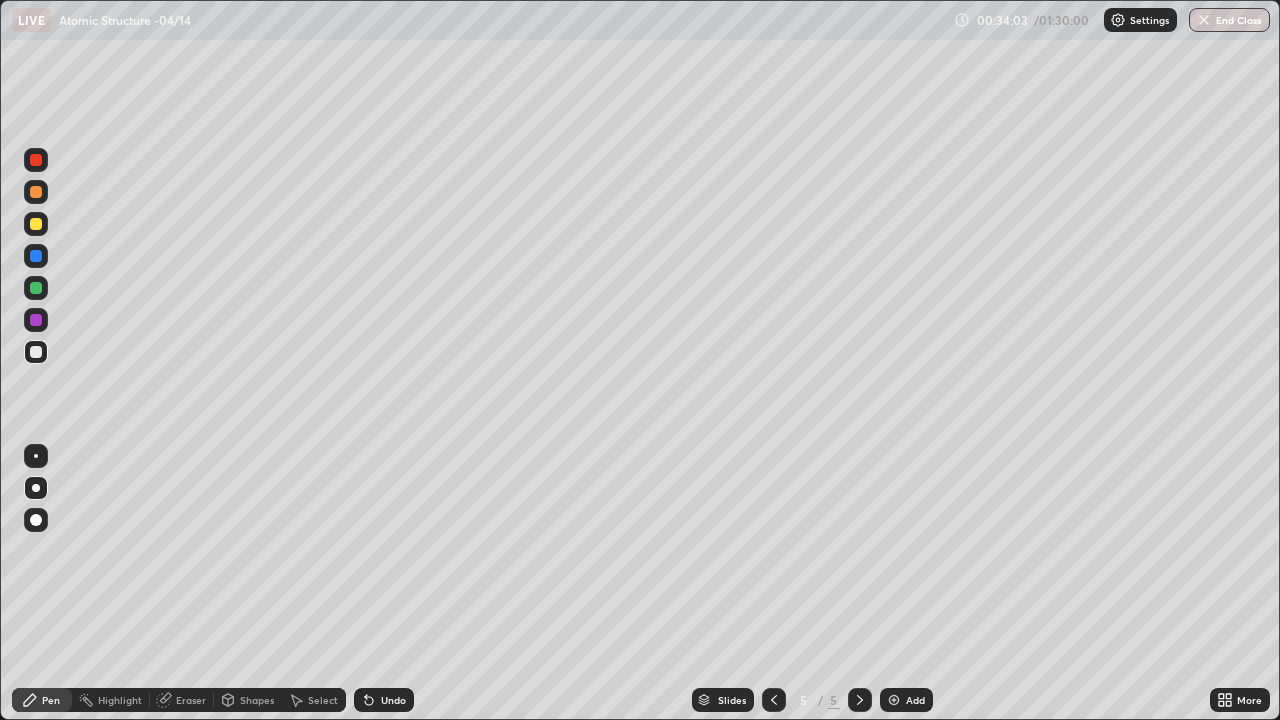 click on "Eraser" at bounding box center [191, 700] 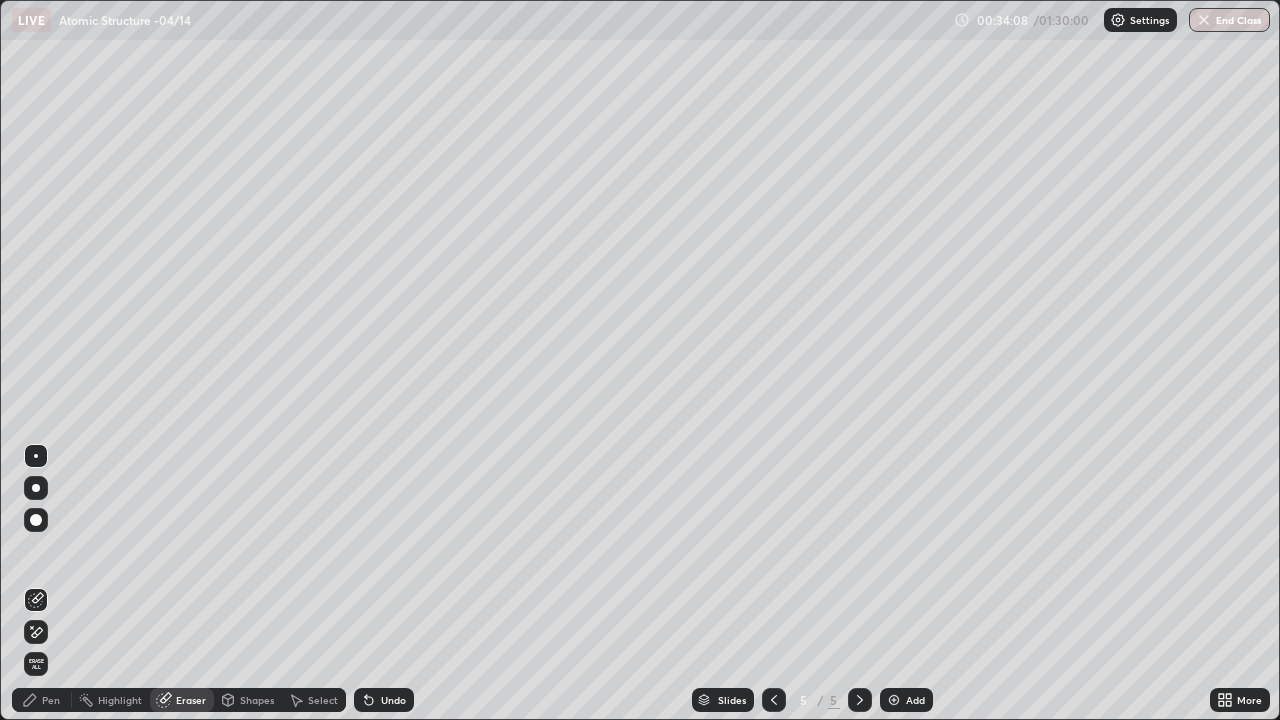 click on "Pen" at bounding box center [51, 700] 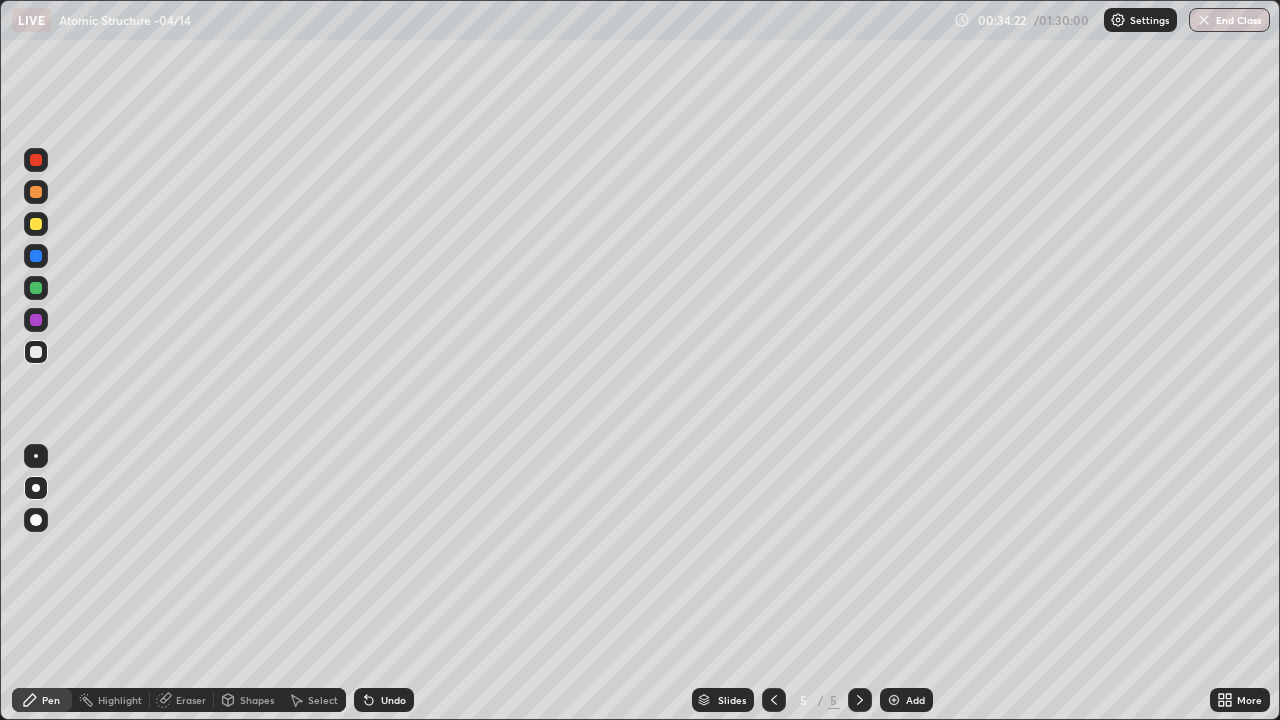 click at bounding box center [36, 288] 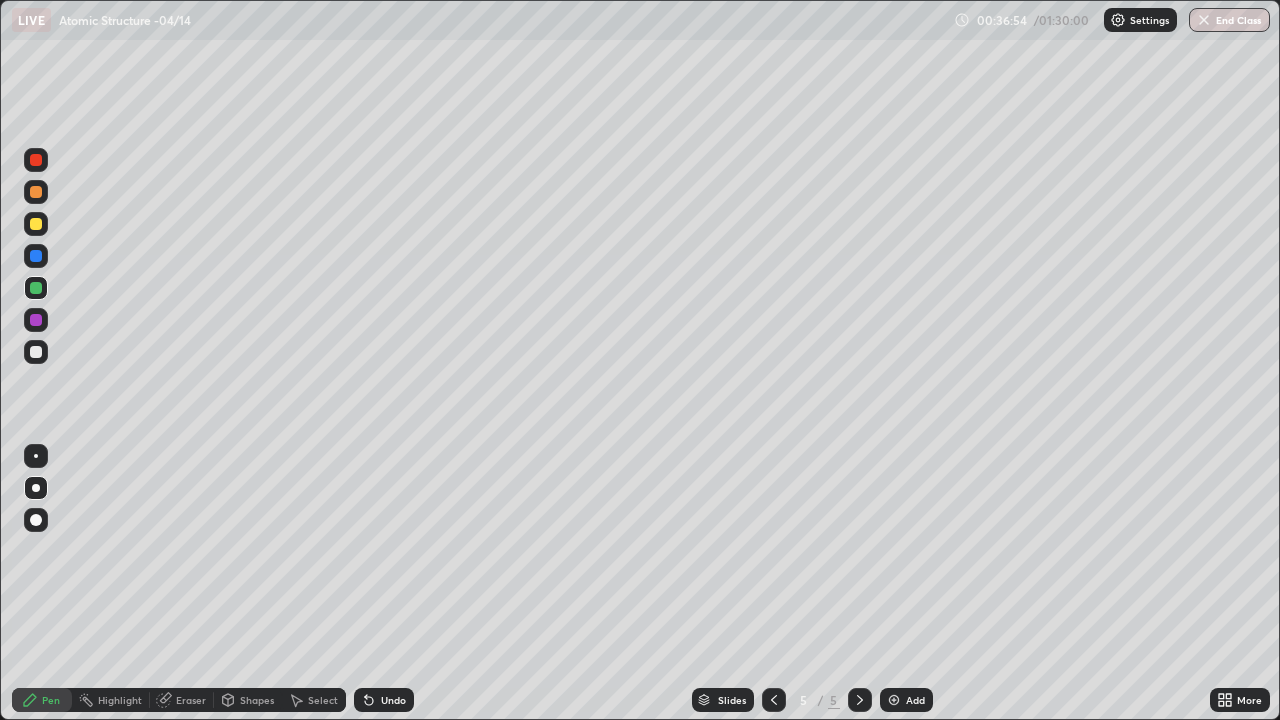 click at bounding box center [36, 256] 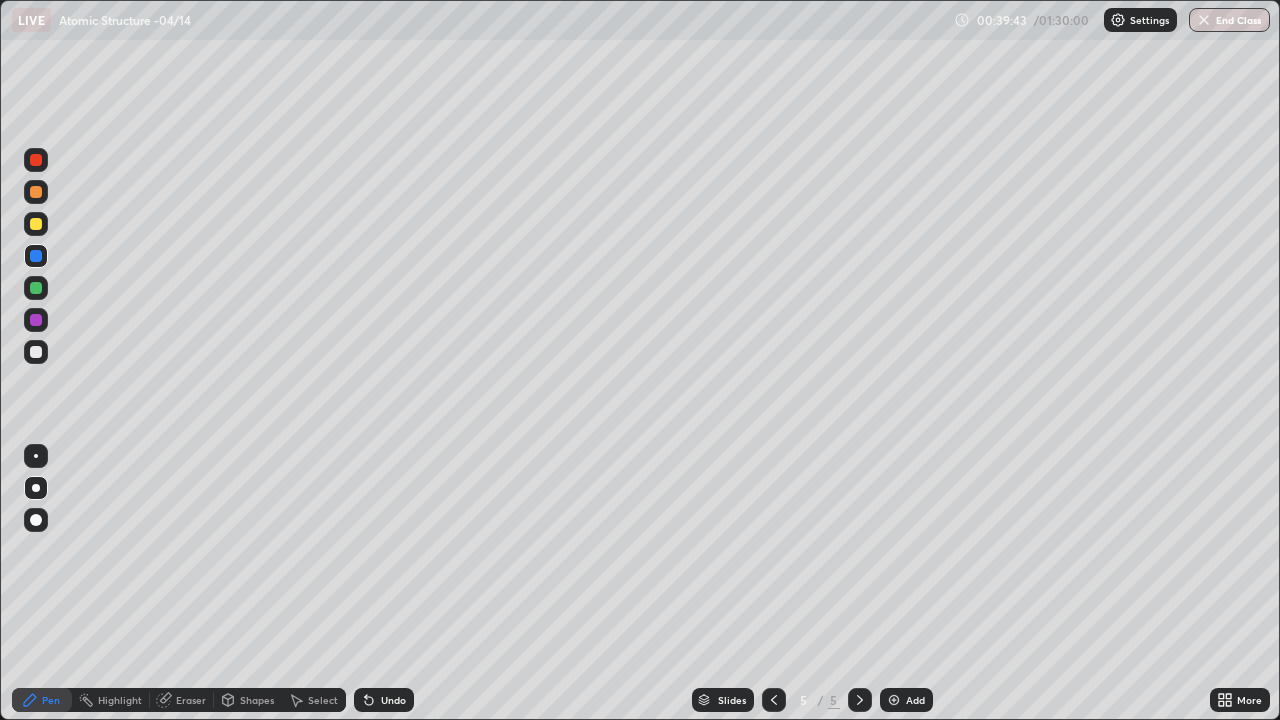 click on "Add" at bounding box center (915, 700) 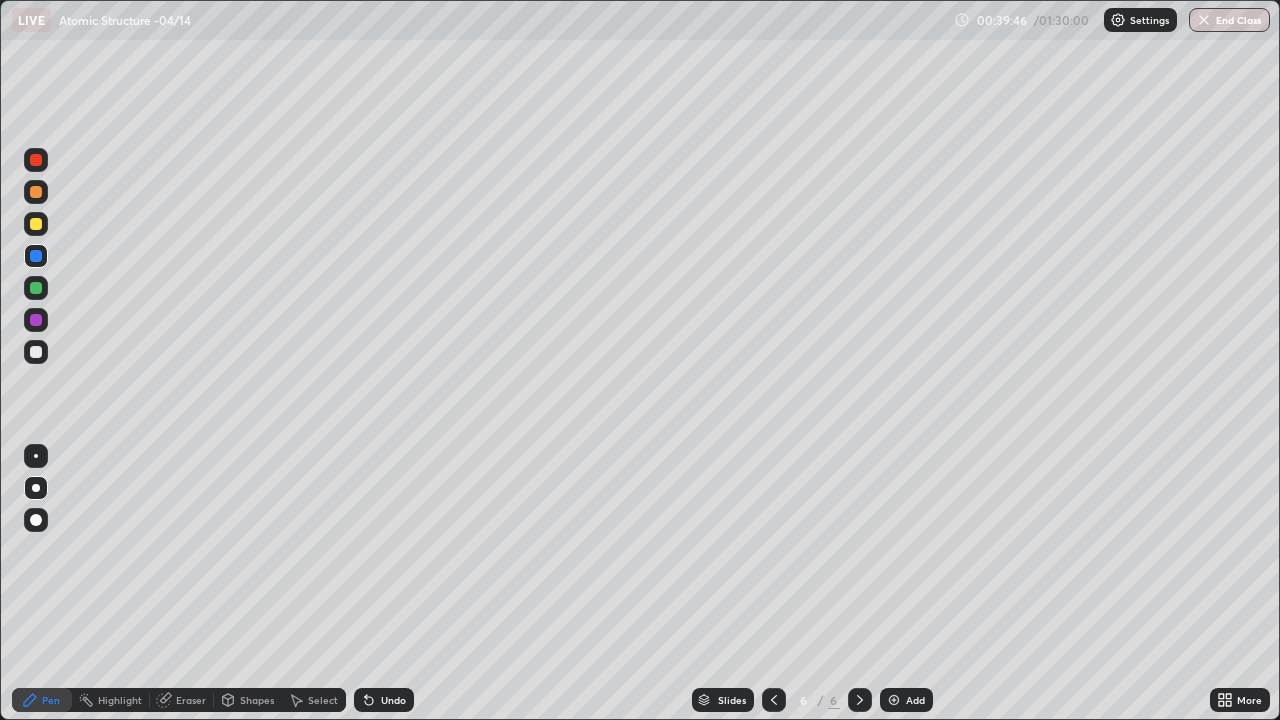 click at bounding box center [36, 192] 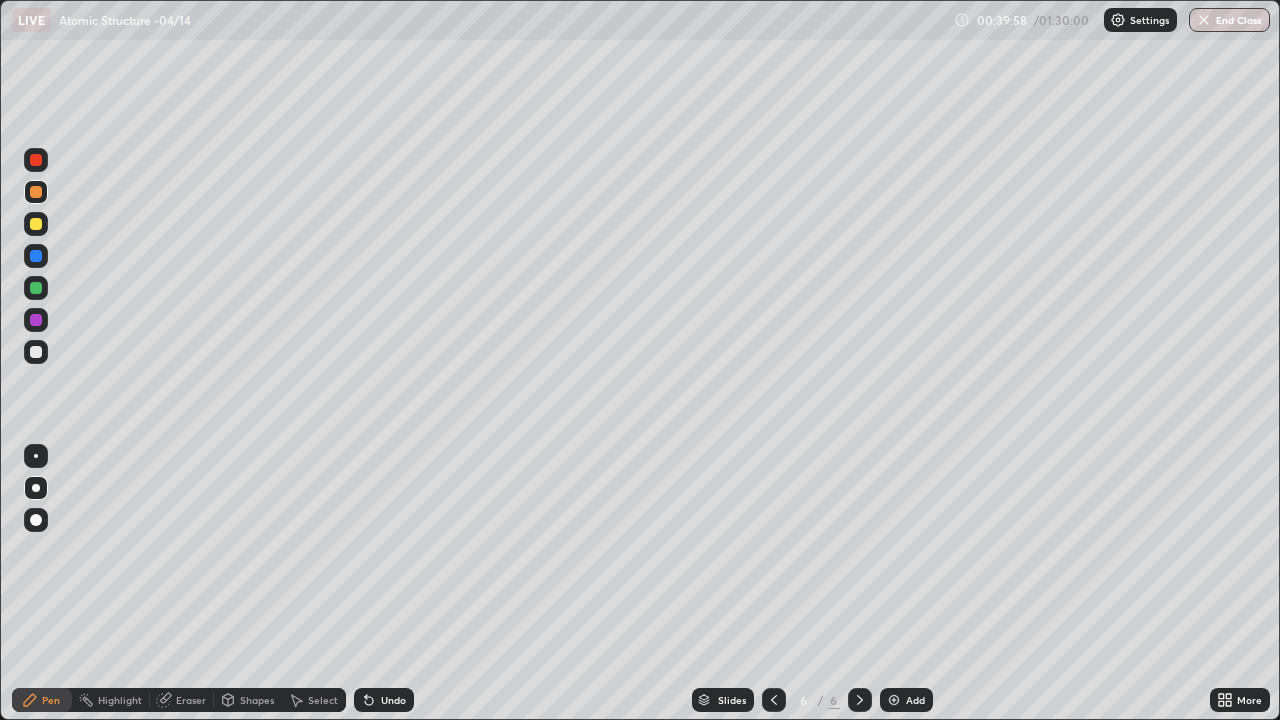 click at bounding box center (36, 352) 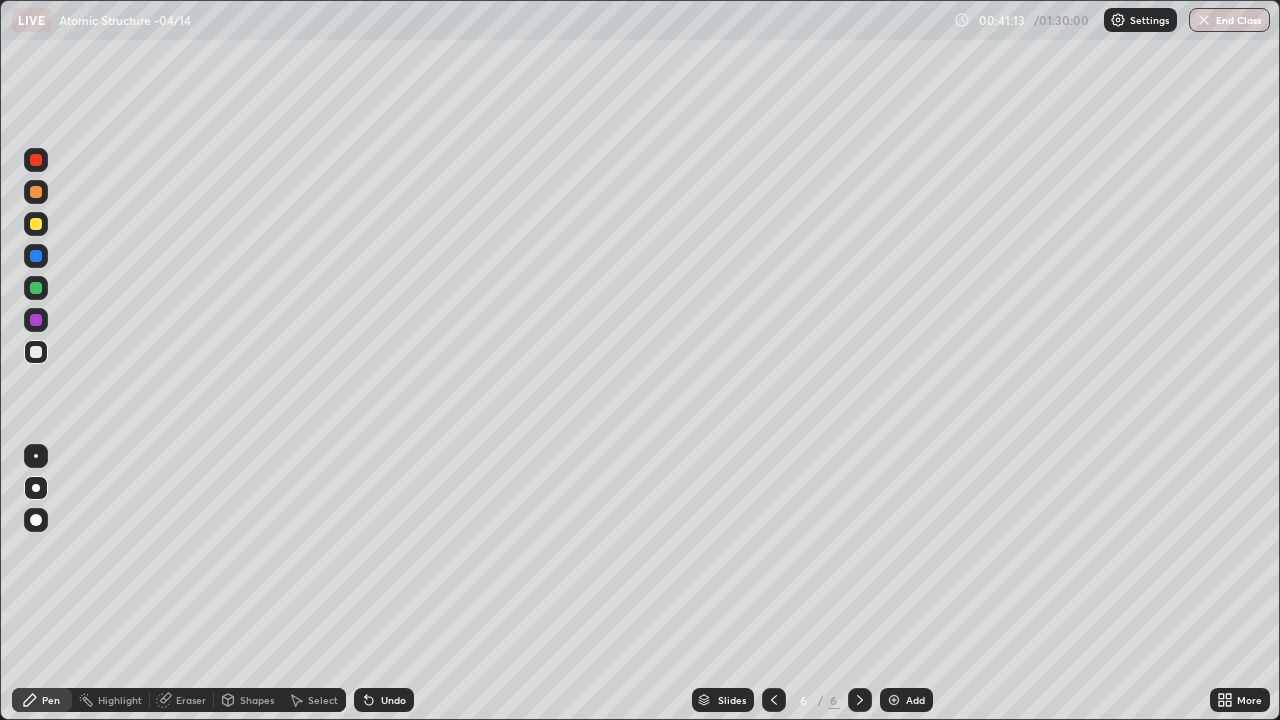 click at bounding box center (36, 192) 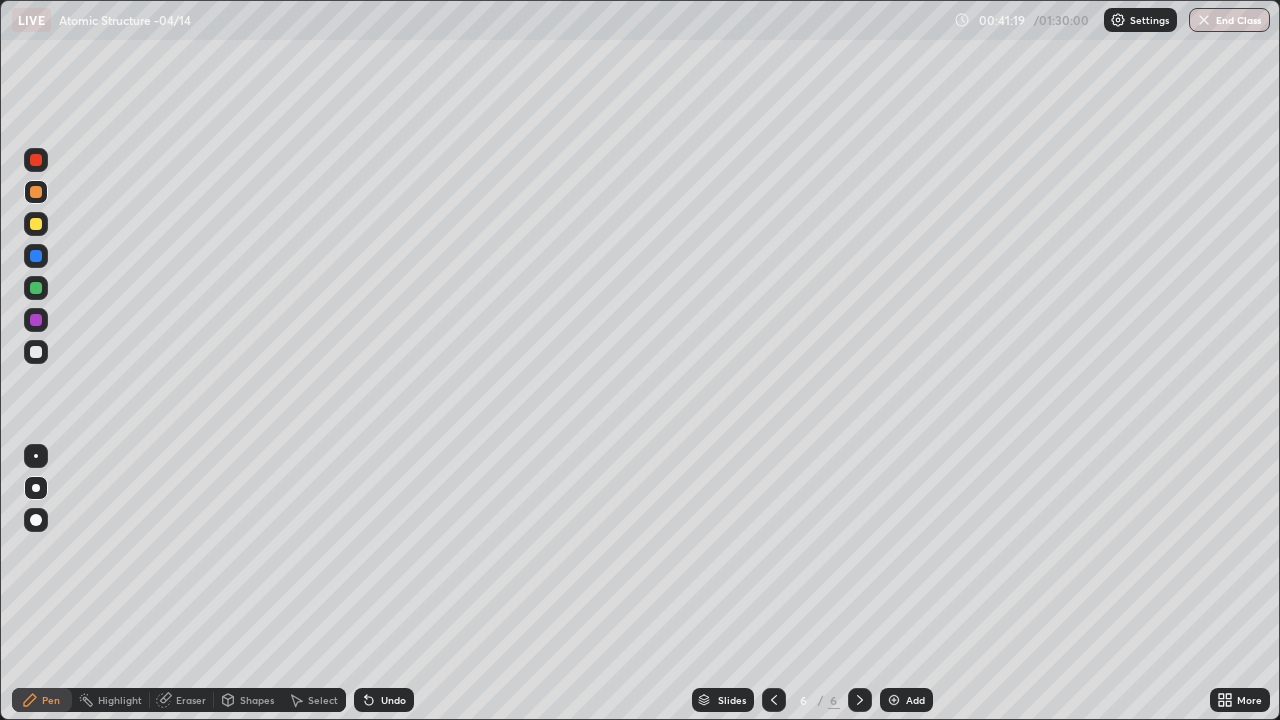 click on "Undo" at bounding box center [393, 700] 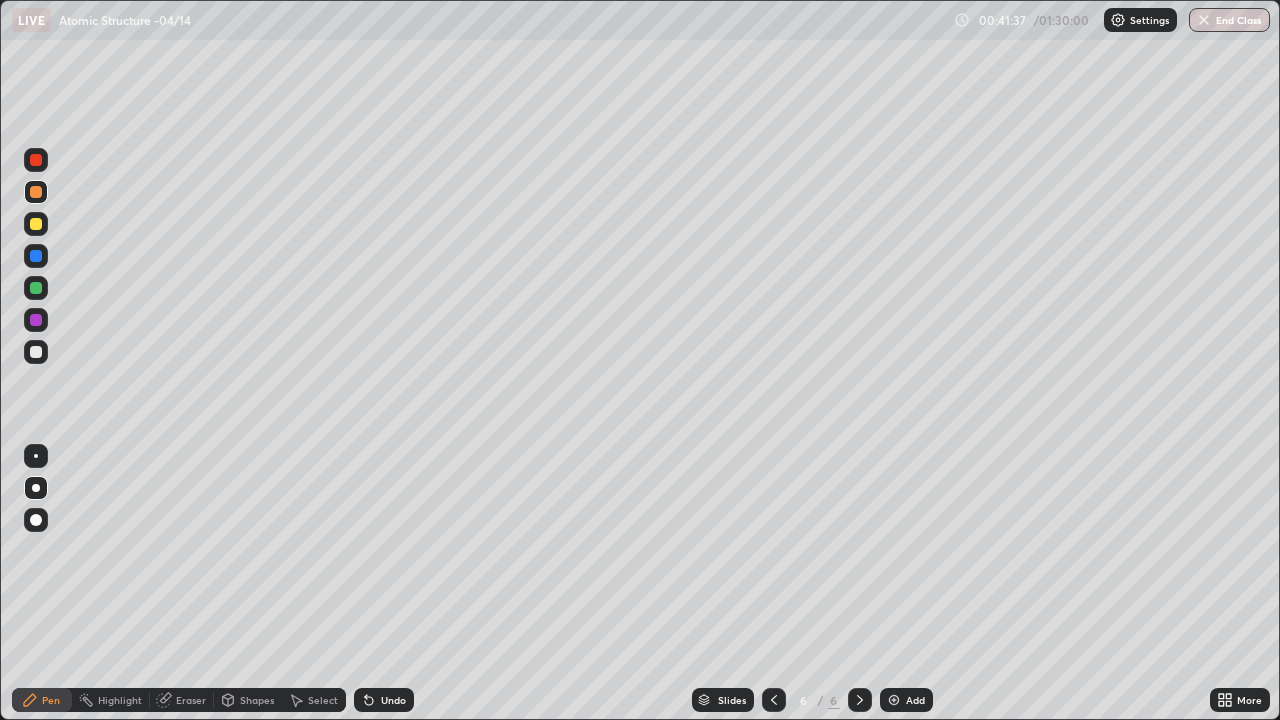 click at bounding box center (36, 352) 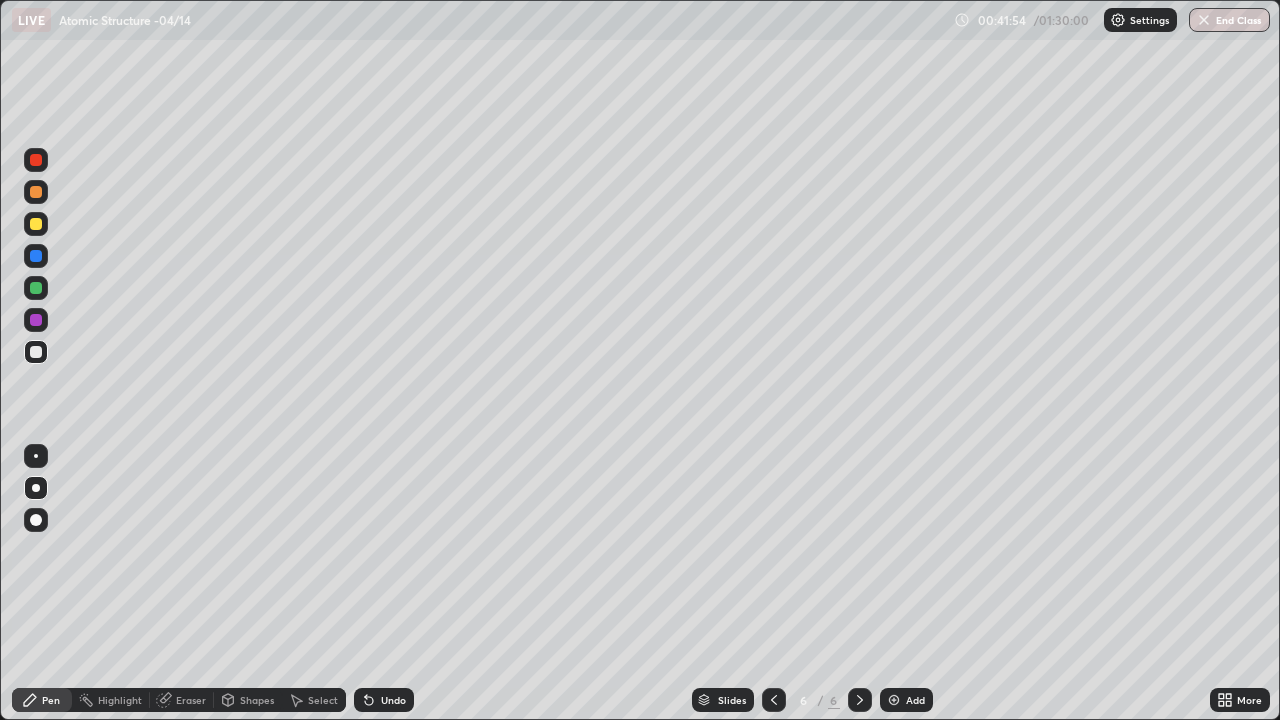 click at bounding box center [36, 256] 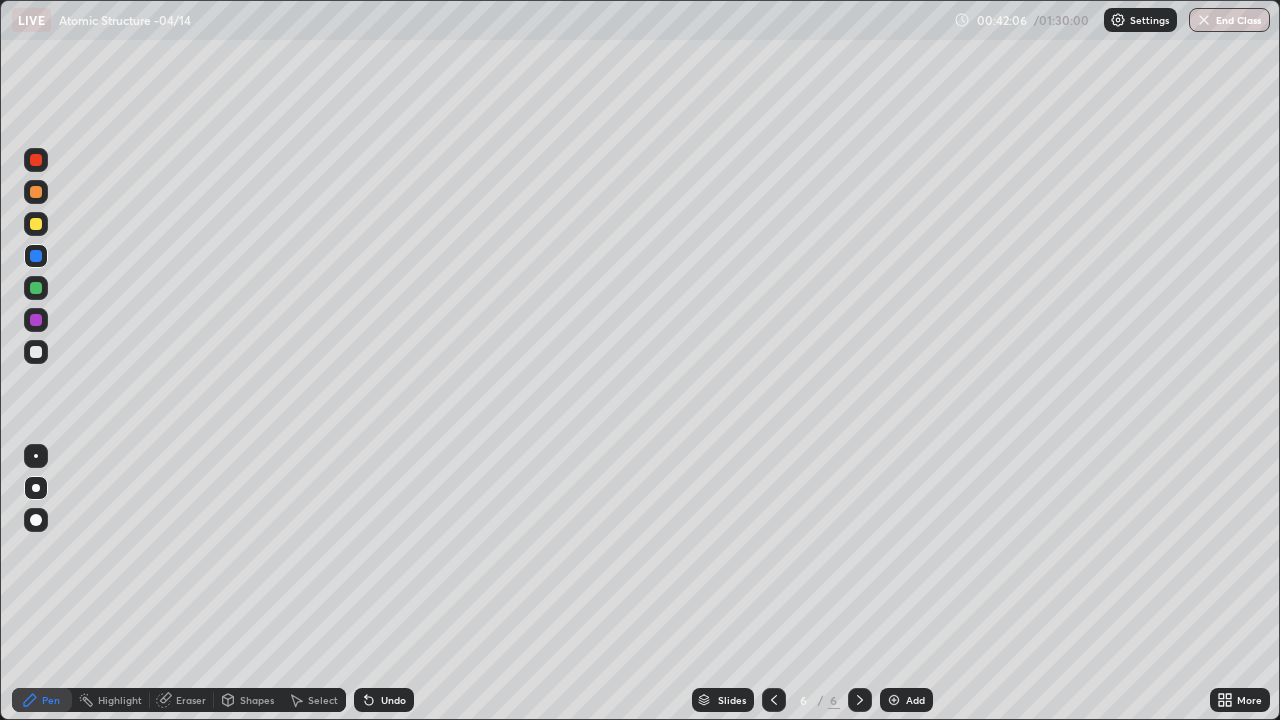 click at bounding box center (36, 352) 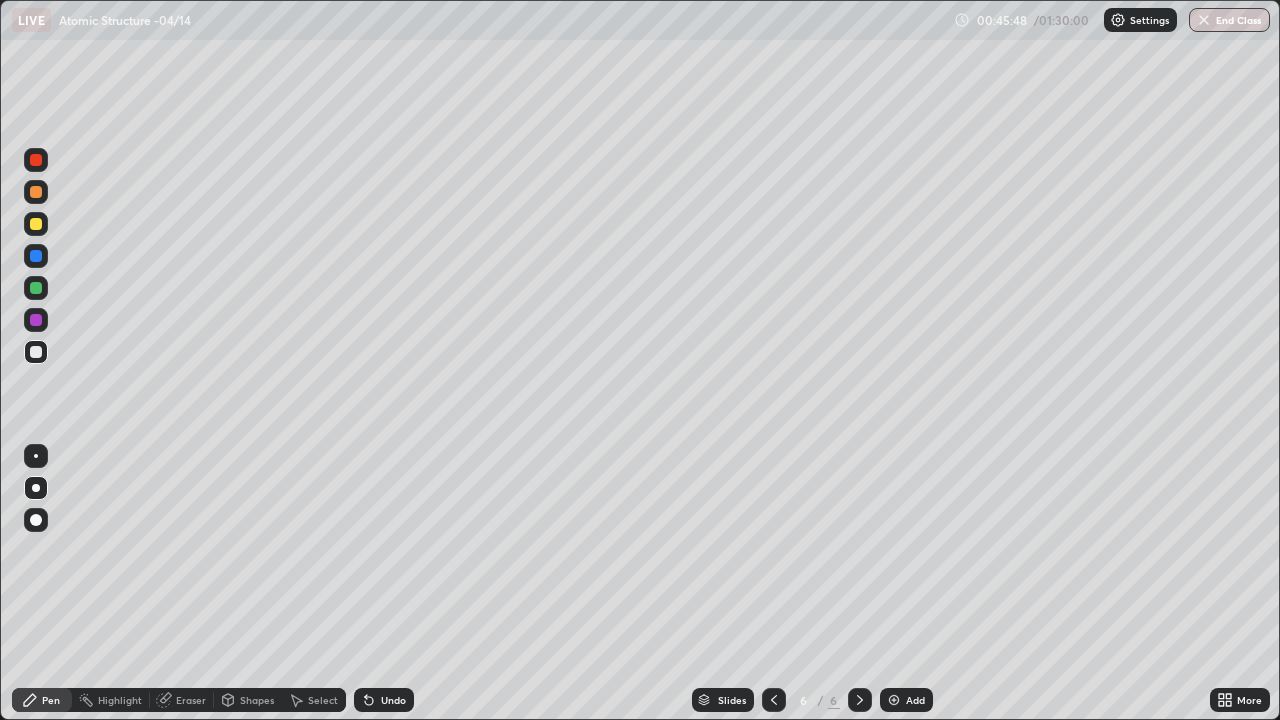 click at bounding box center [36, 352] 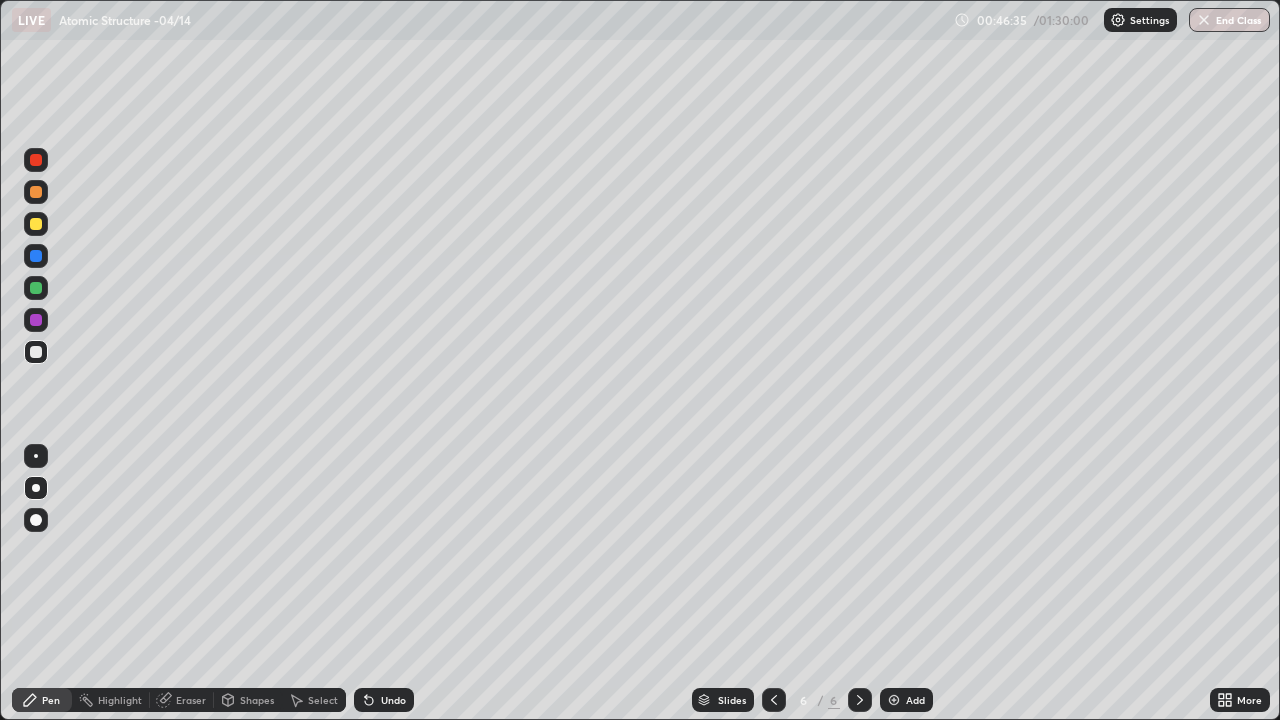click at bounding box center (36, 288) 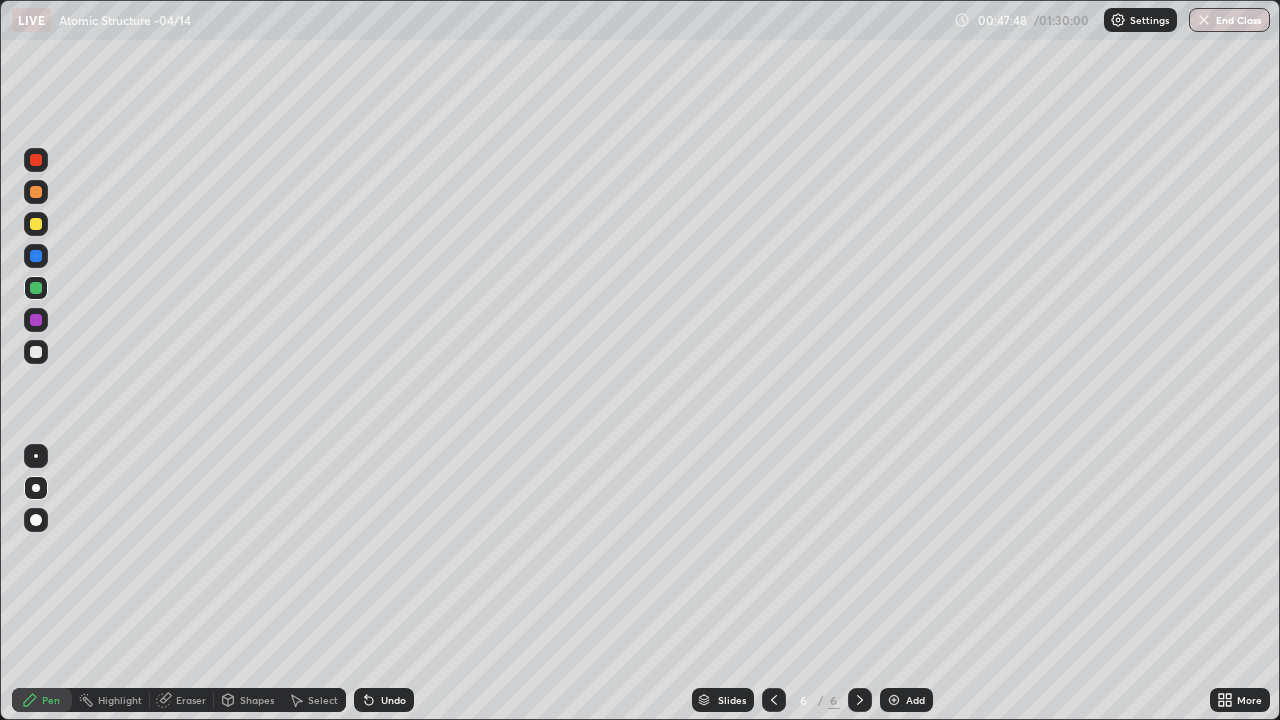 click 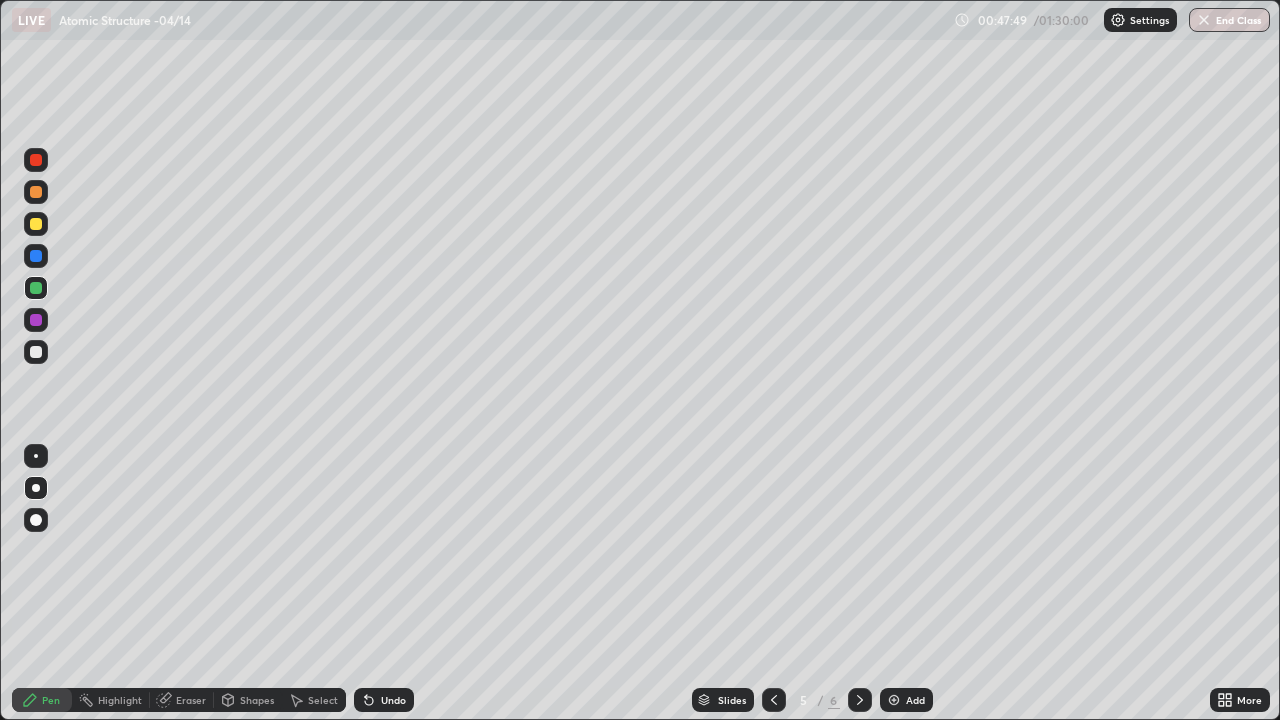 click 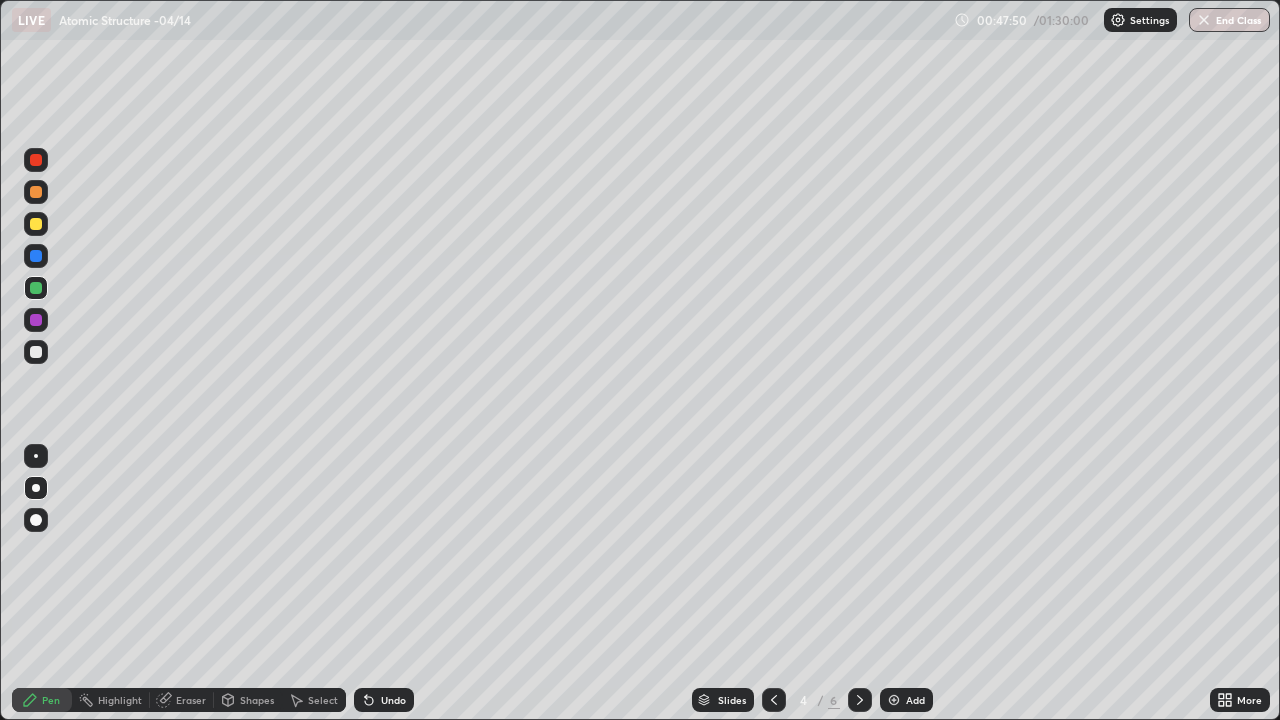 click 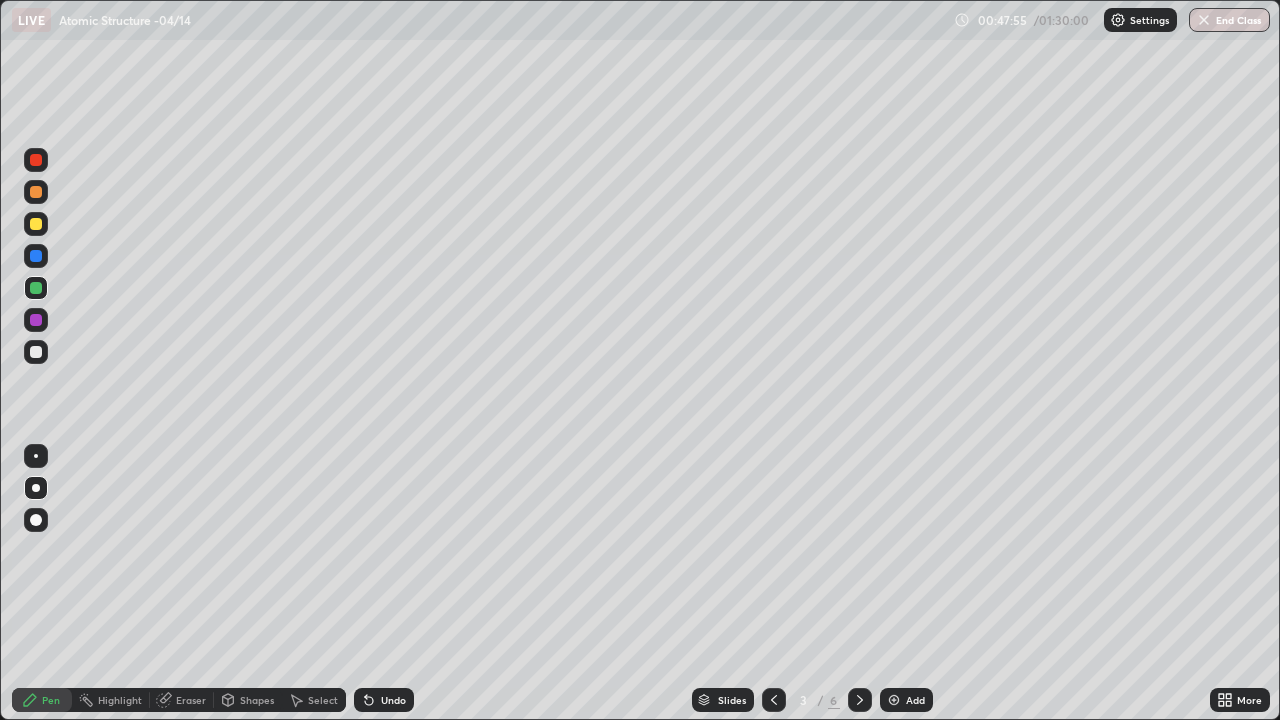 click at bounding box center (36, 352) 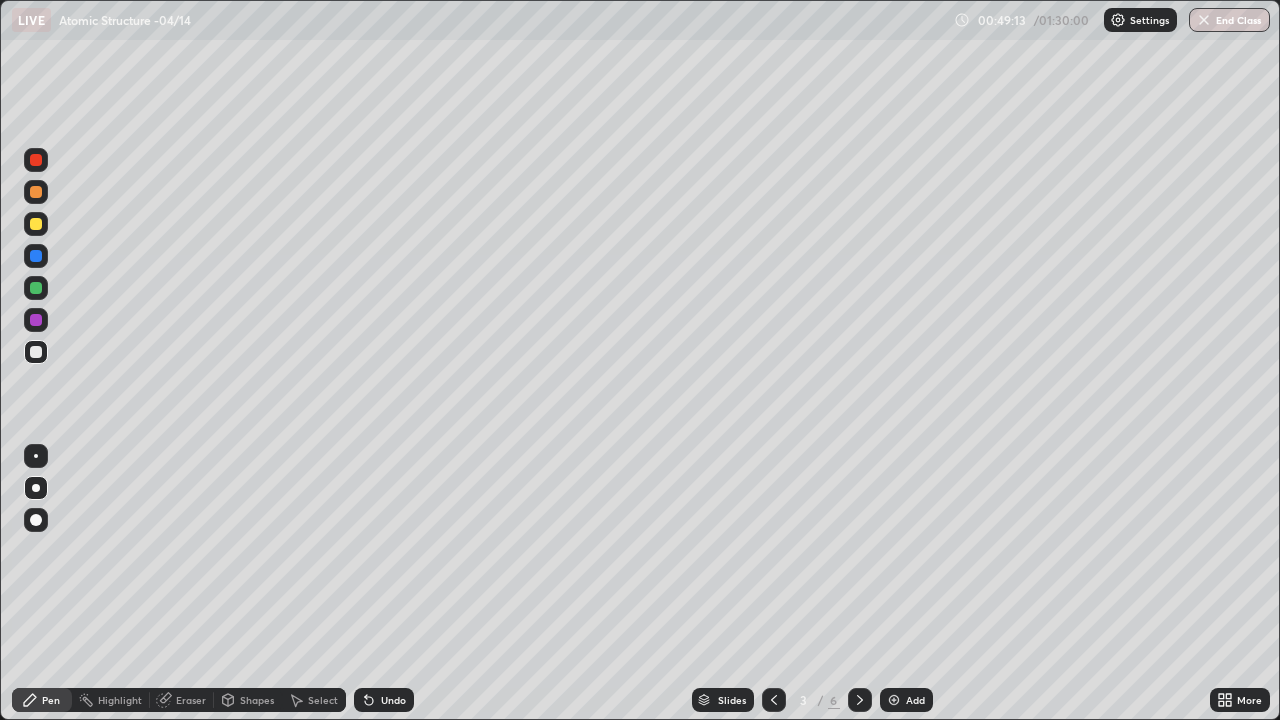 click 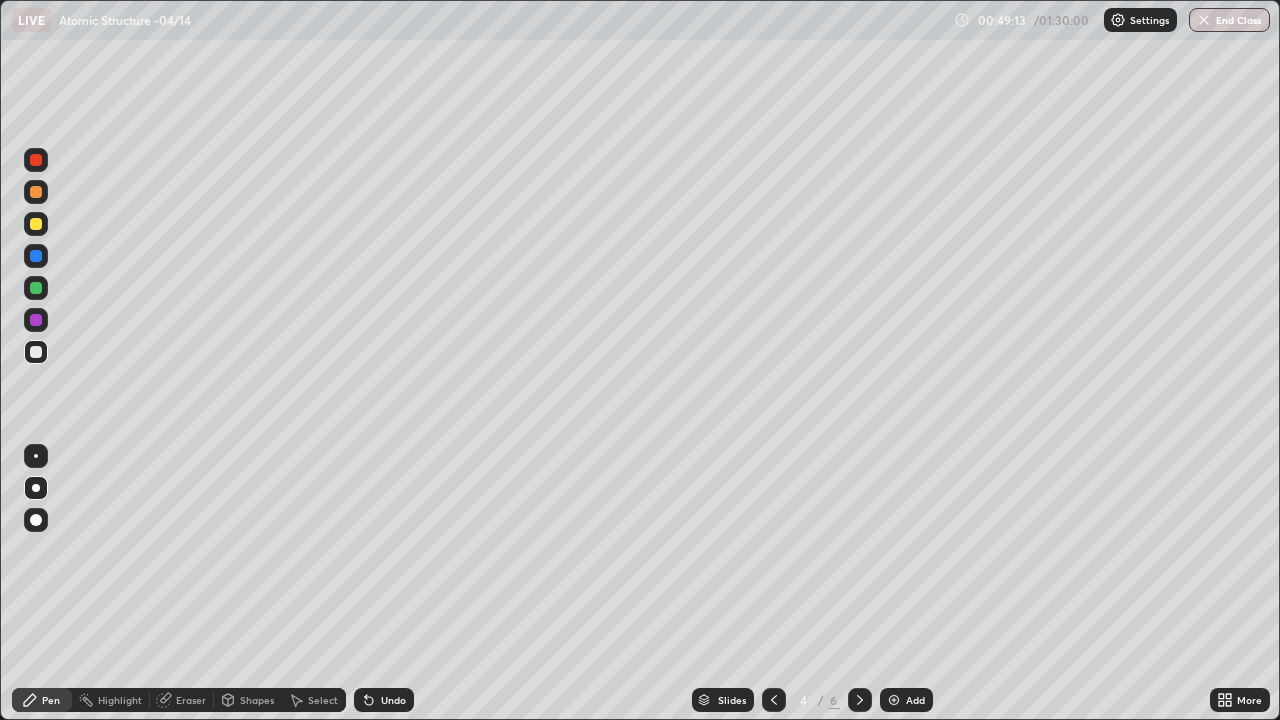 click at bounding box center (860, 700) 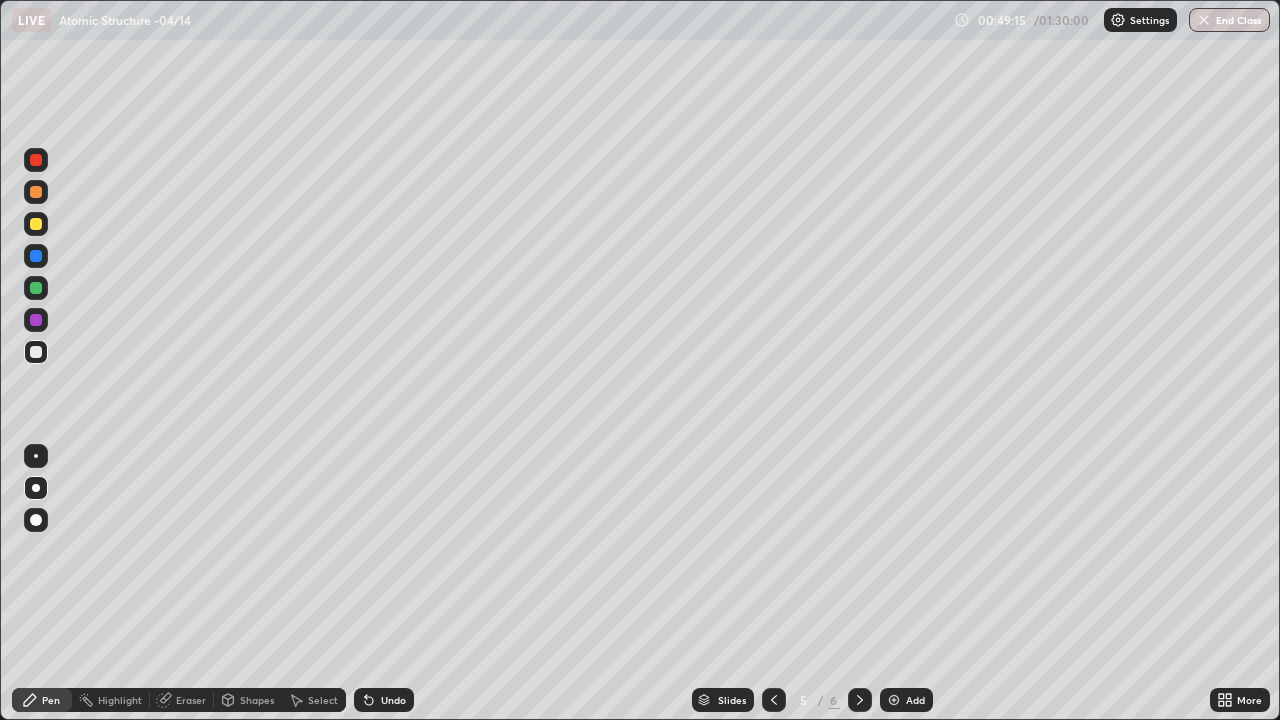 click 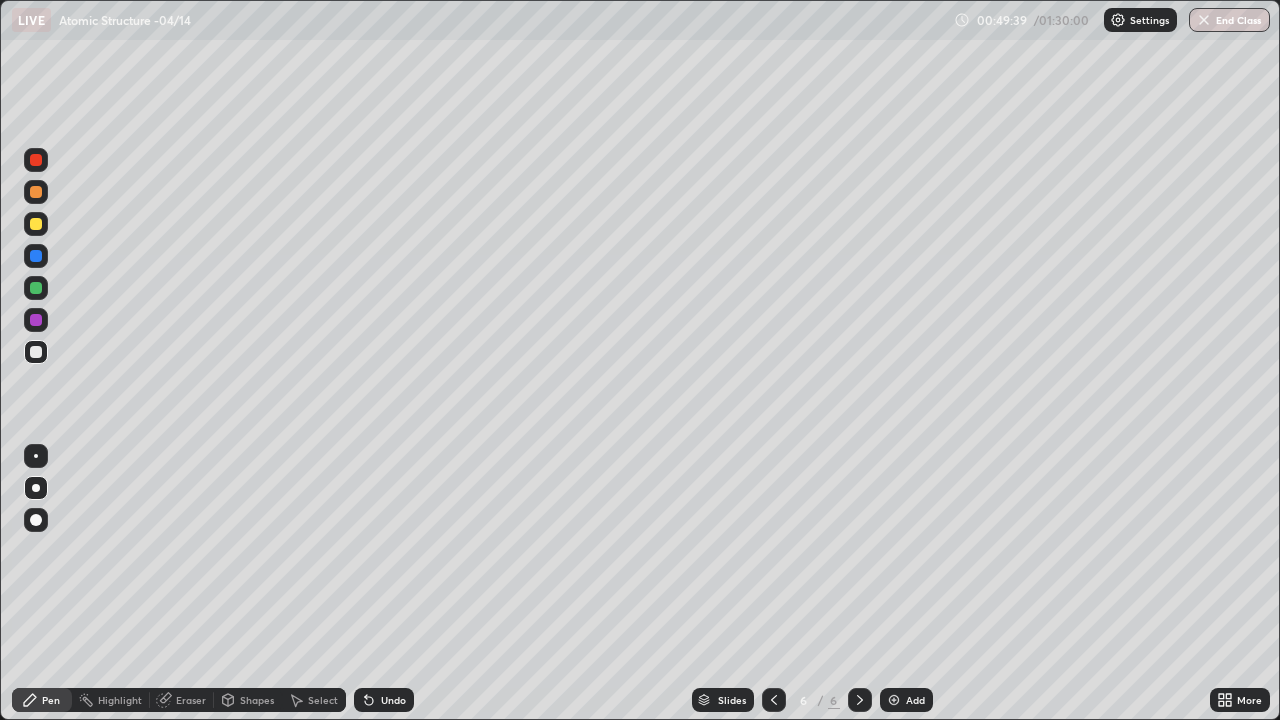 click at bounding box center [36, 320] 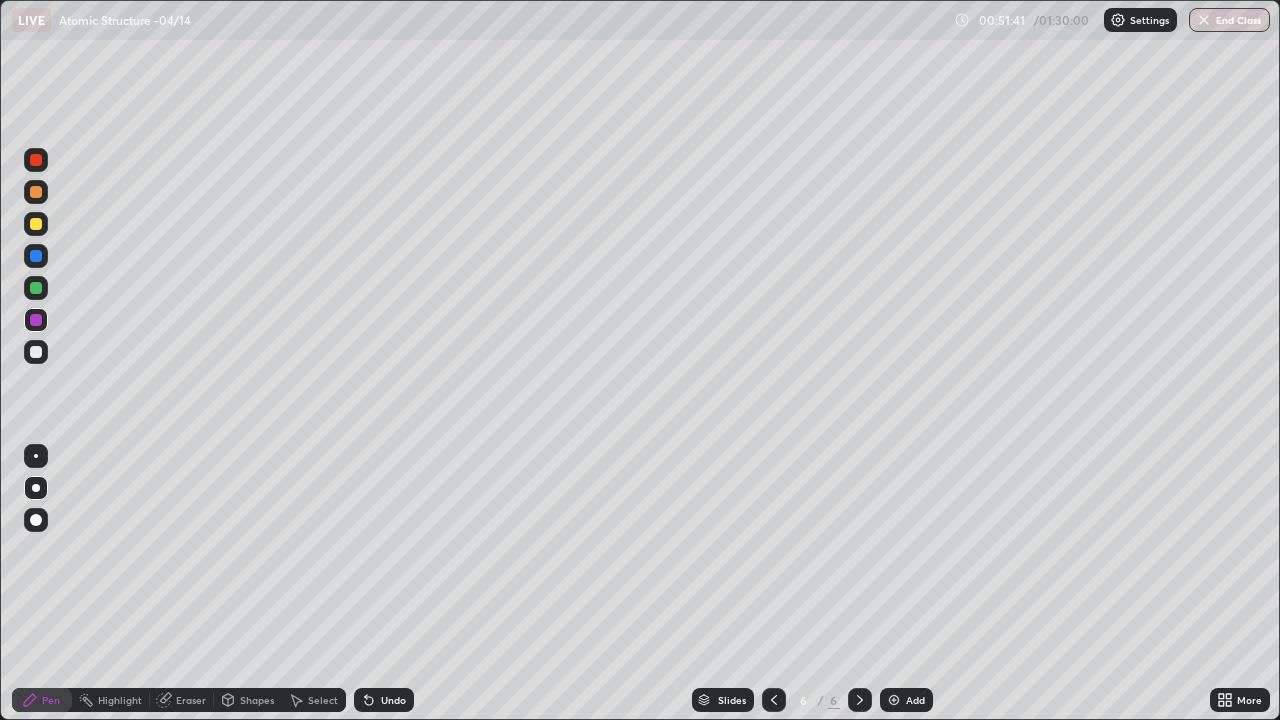 click on "Add" at bounding box center (915, 700) 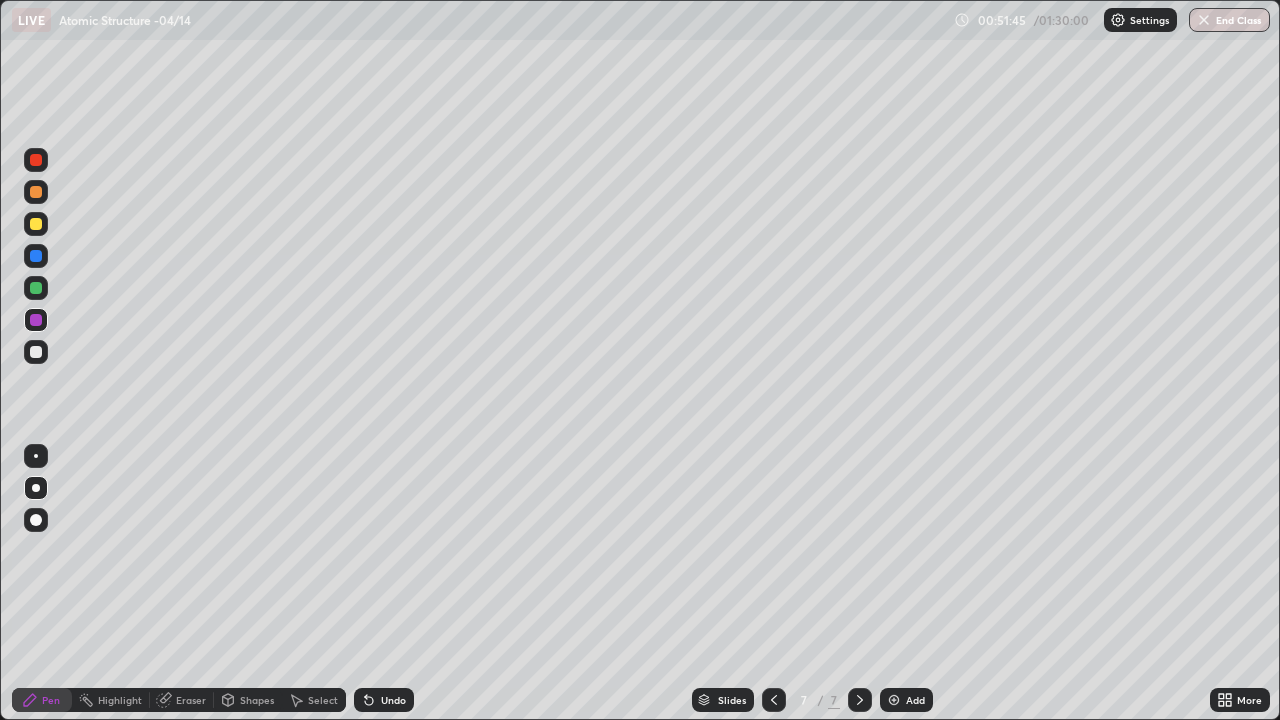 click at bounding box center [36, 192] 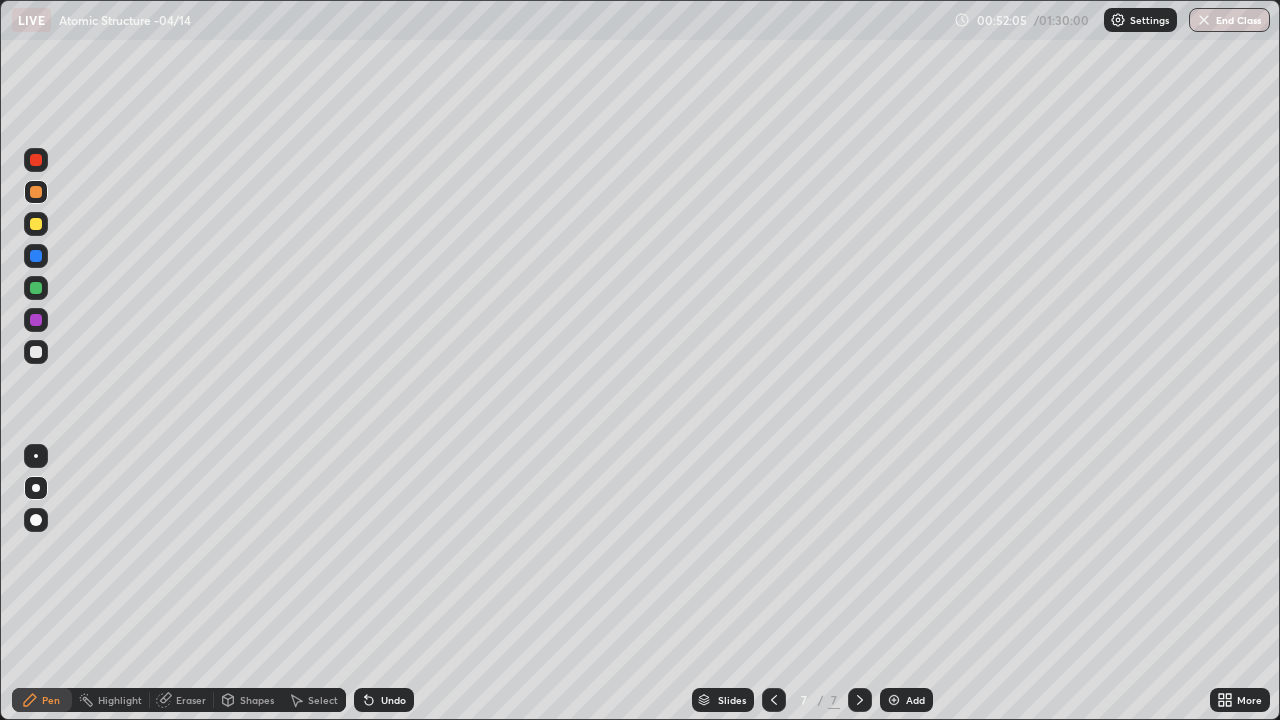 click at bounding box center [36, 352] 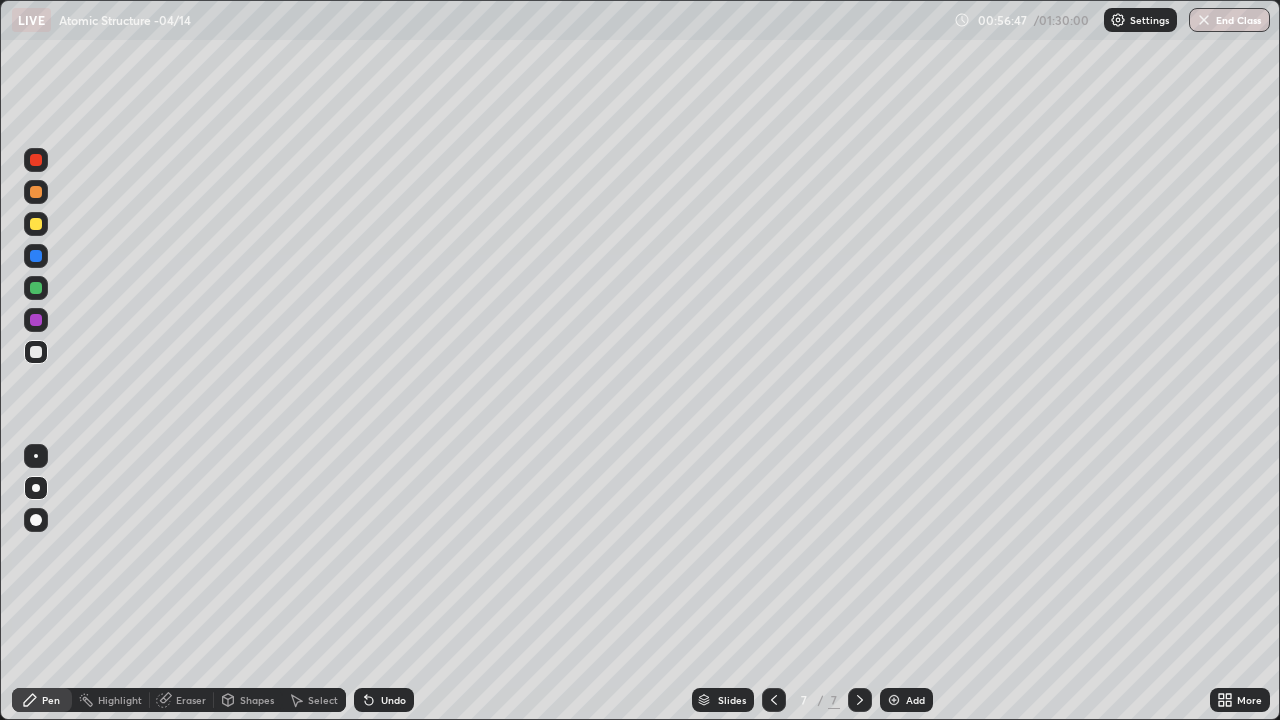 click on "Undo" at bounding box center [384, 700] 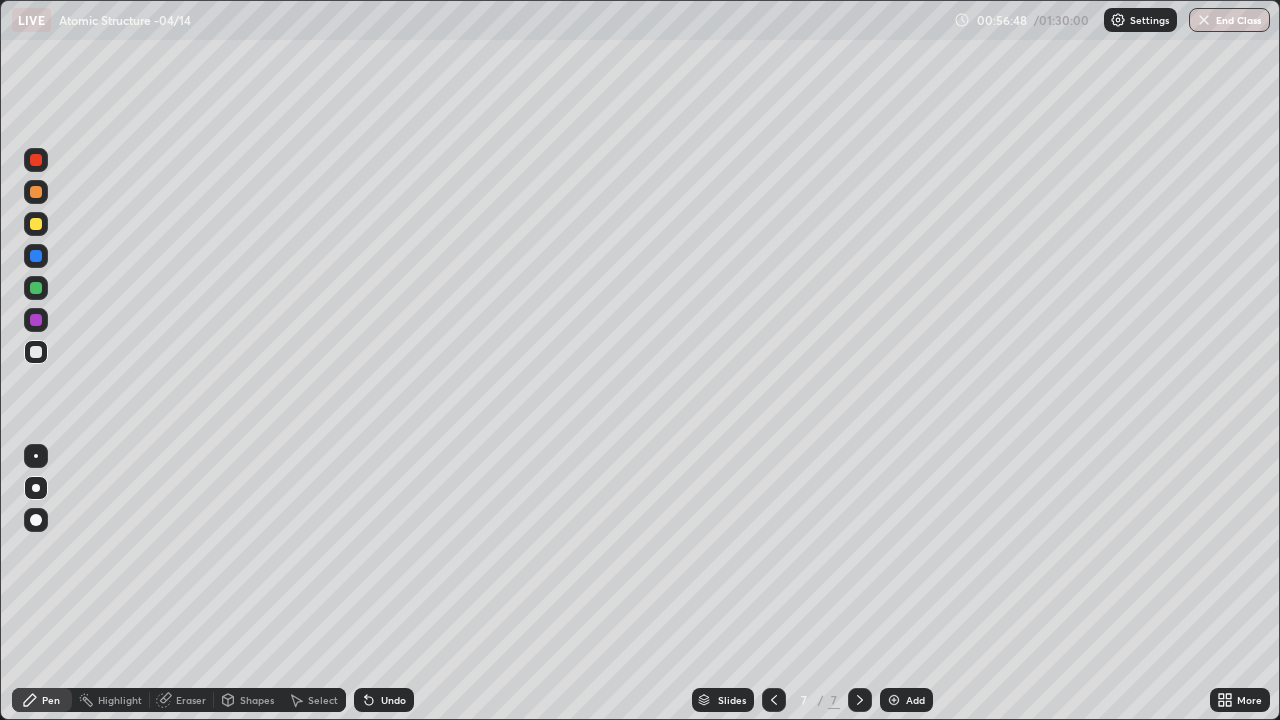 click on "Undo" at bounding box center (384, 700) 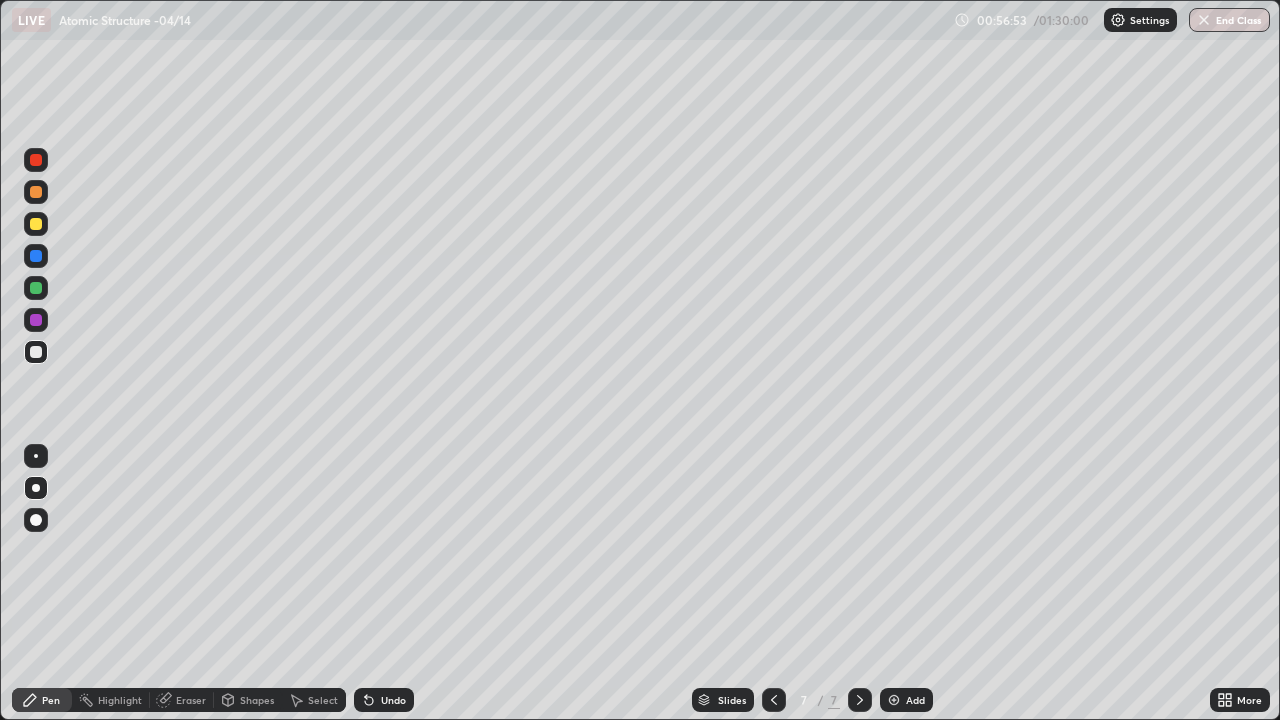 click at bounding box center (36, 256) 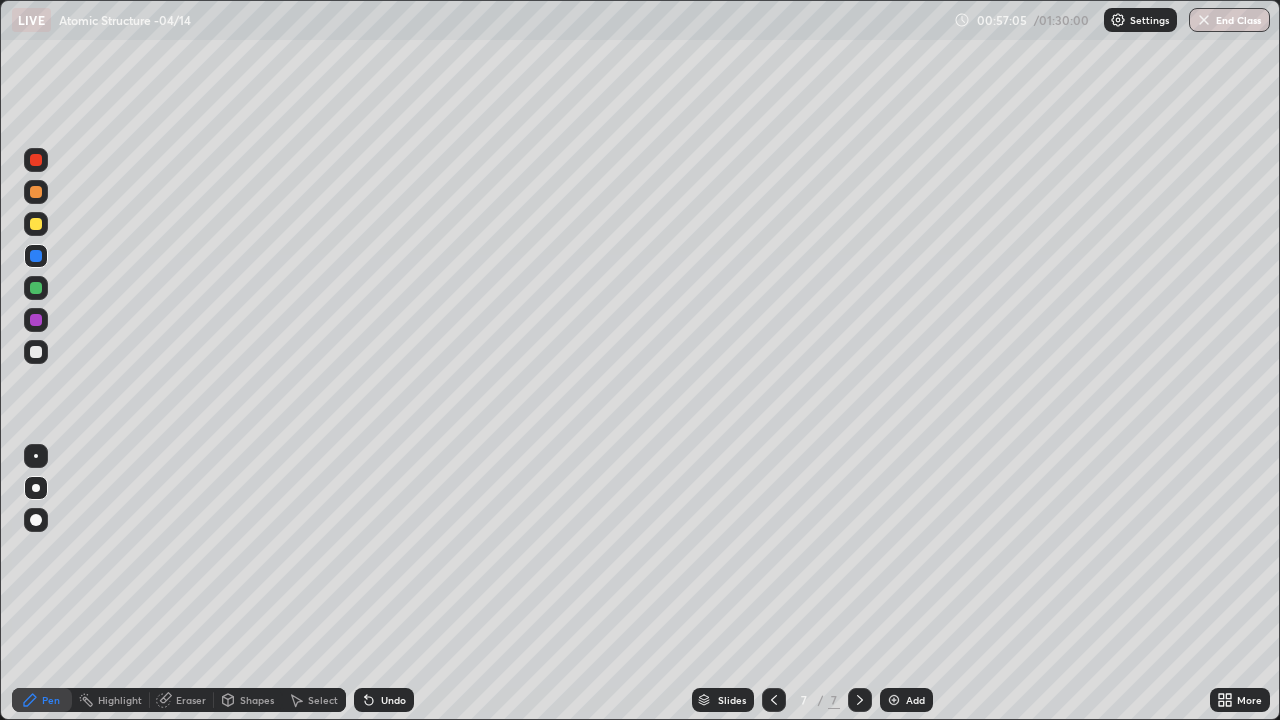 click at bounding box center [36, 288] 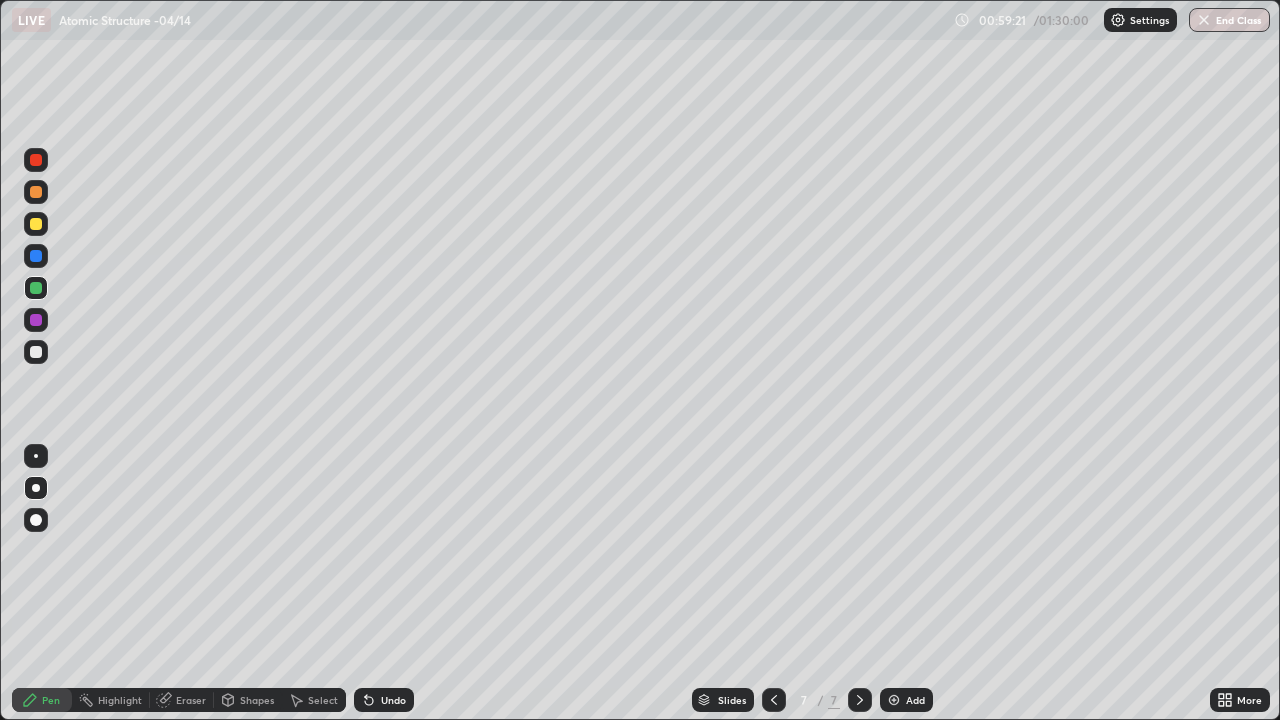 click at bounding box center (36, 160) 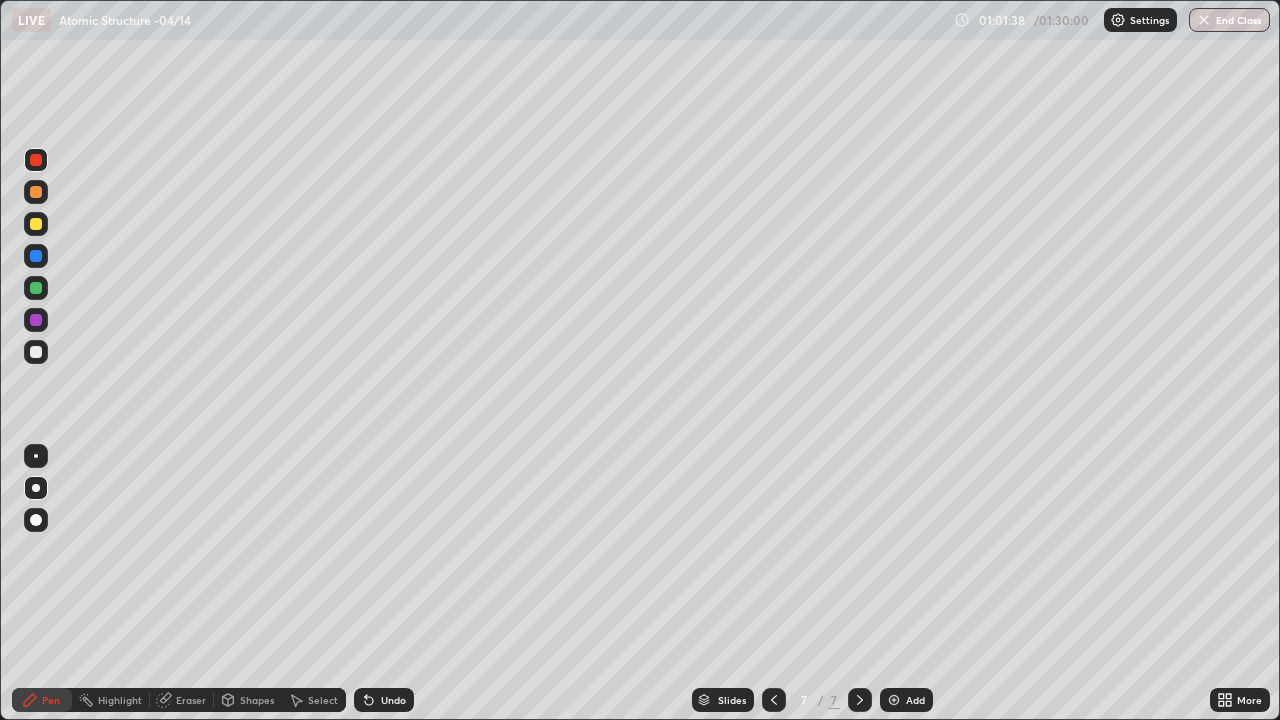 click on "Add" at bounding box center (906, 700) 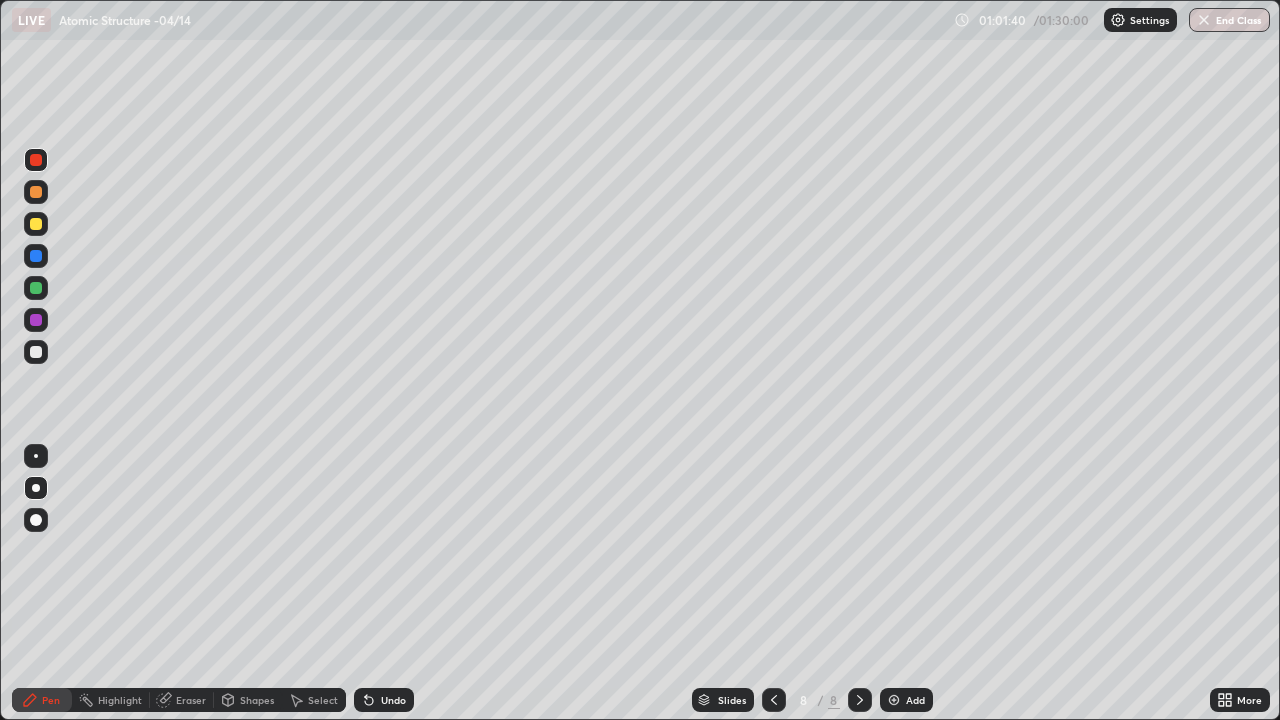click at bounding box center [36, 256] 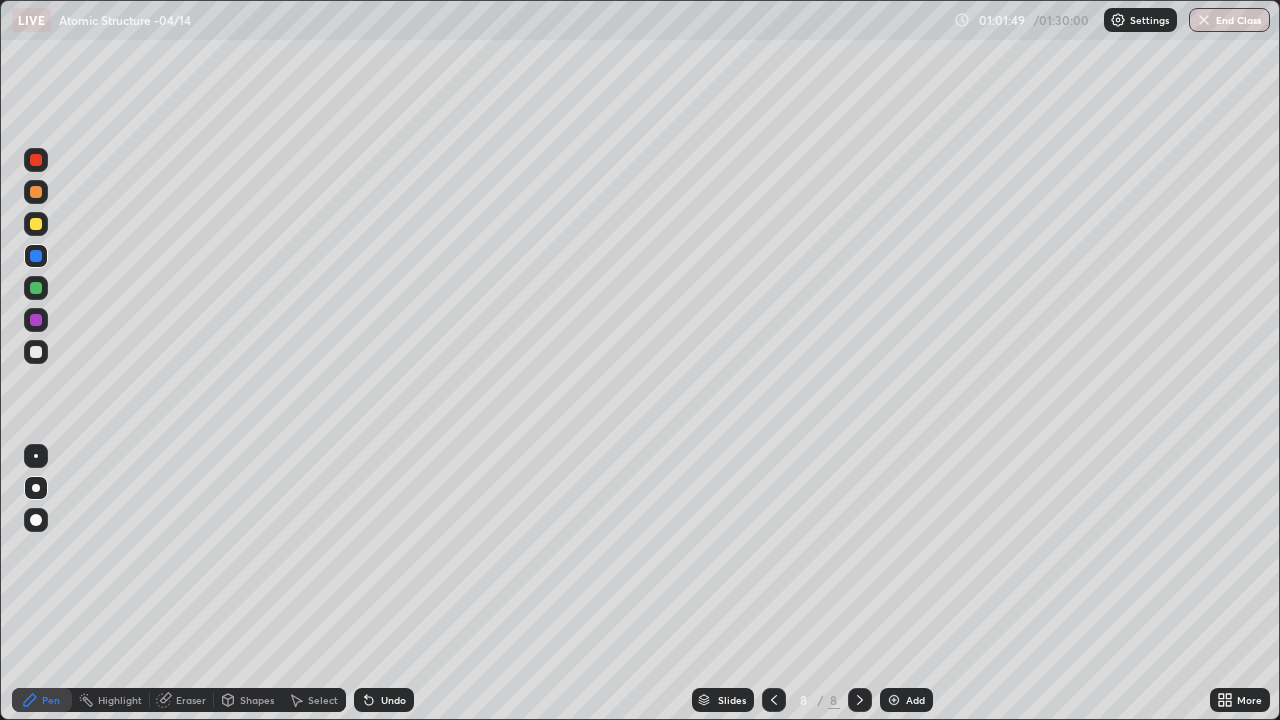 click at bounding box center [36, 352] 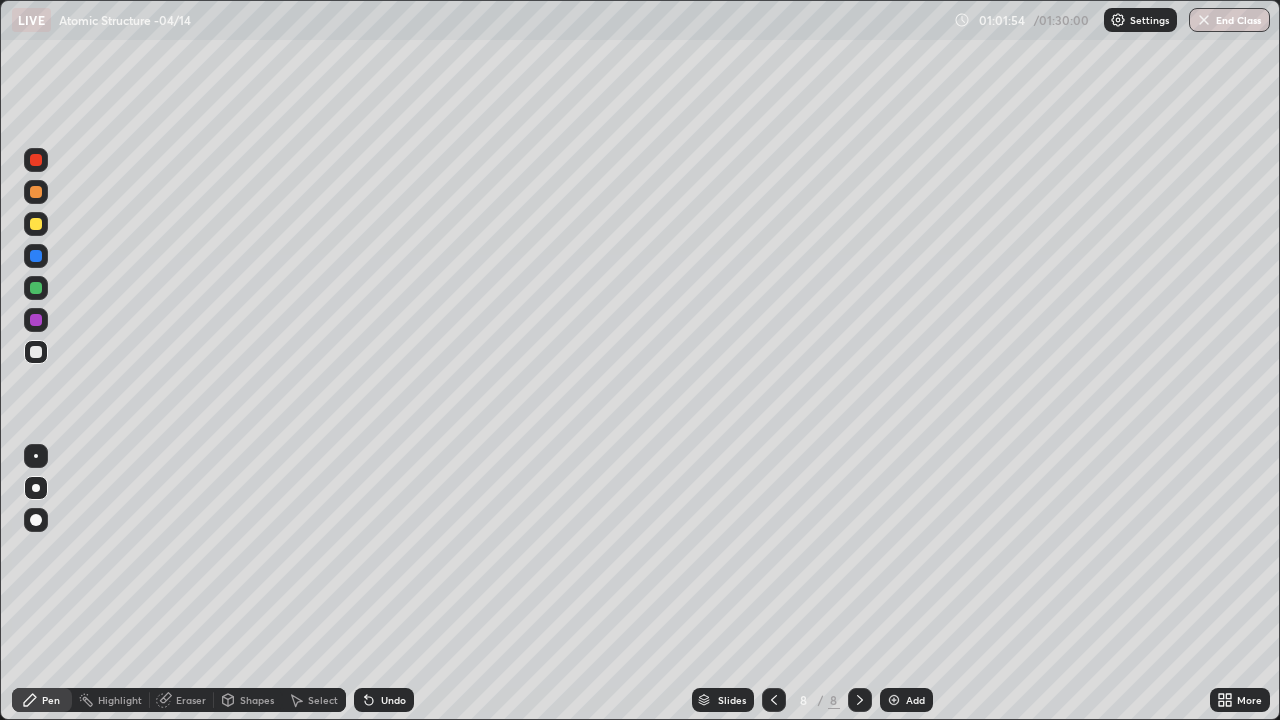 click on "Undo" at bounding box center (393, 700) 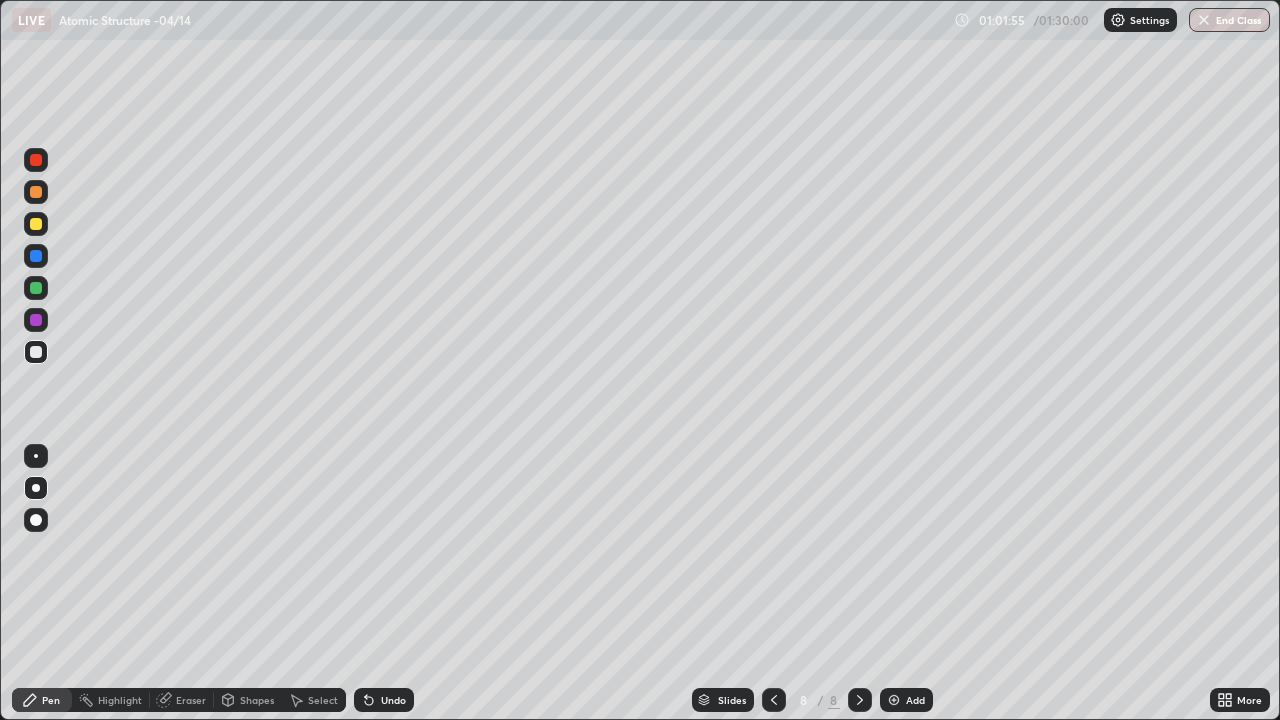 click on "Undo" at bounding box center [384, 700] 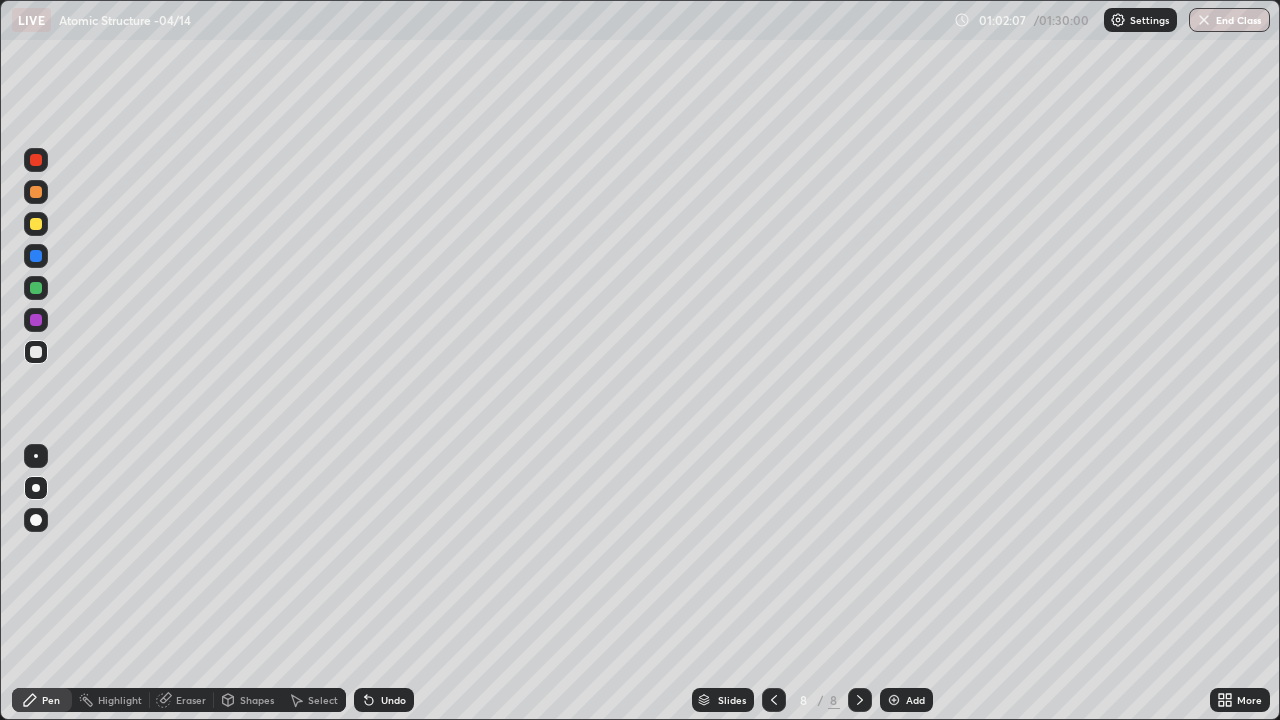 click at bounding box center [36, 288] 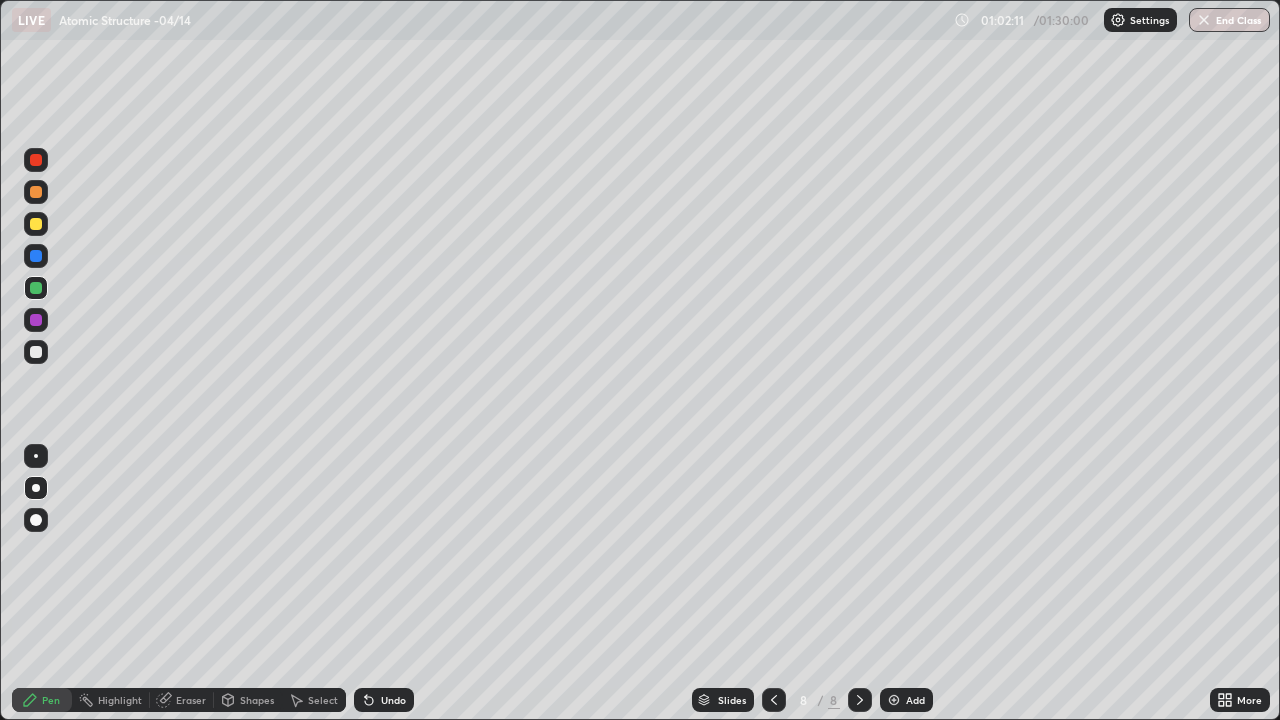 click at bounding box center [36, 352] 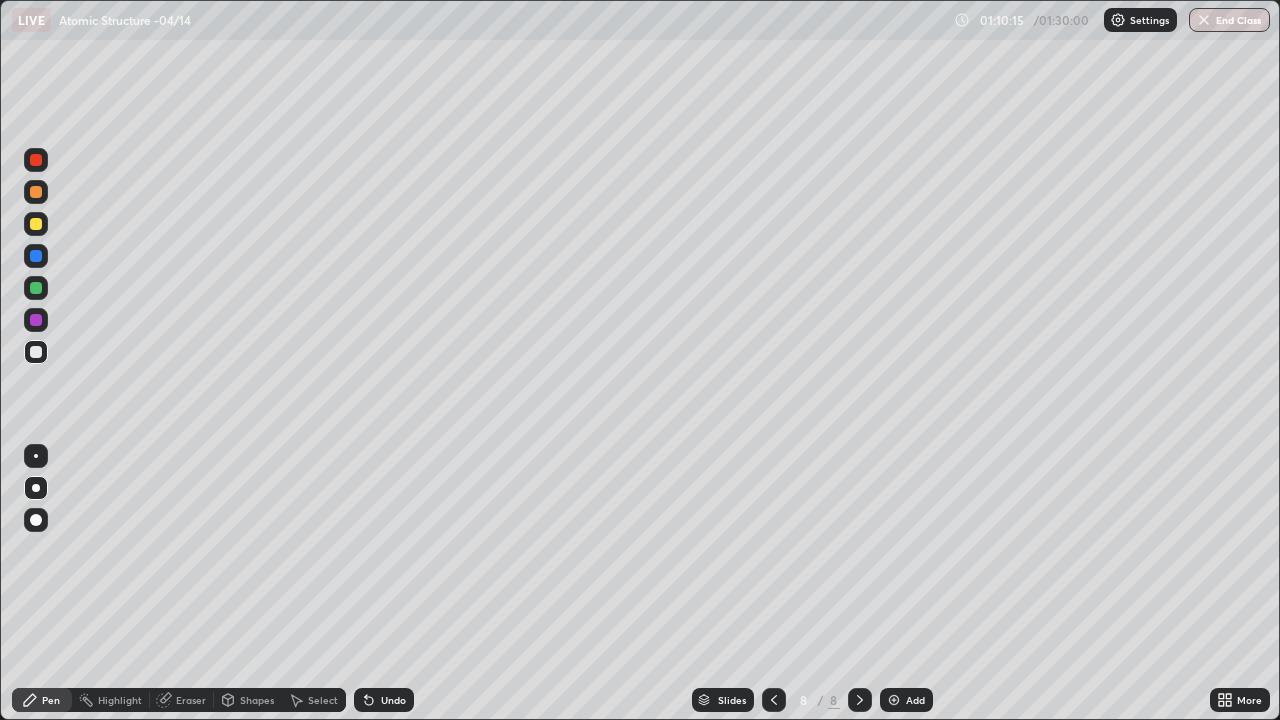 click at bounding box center [36, 256] 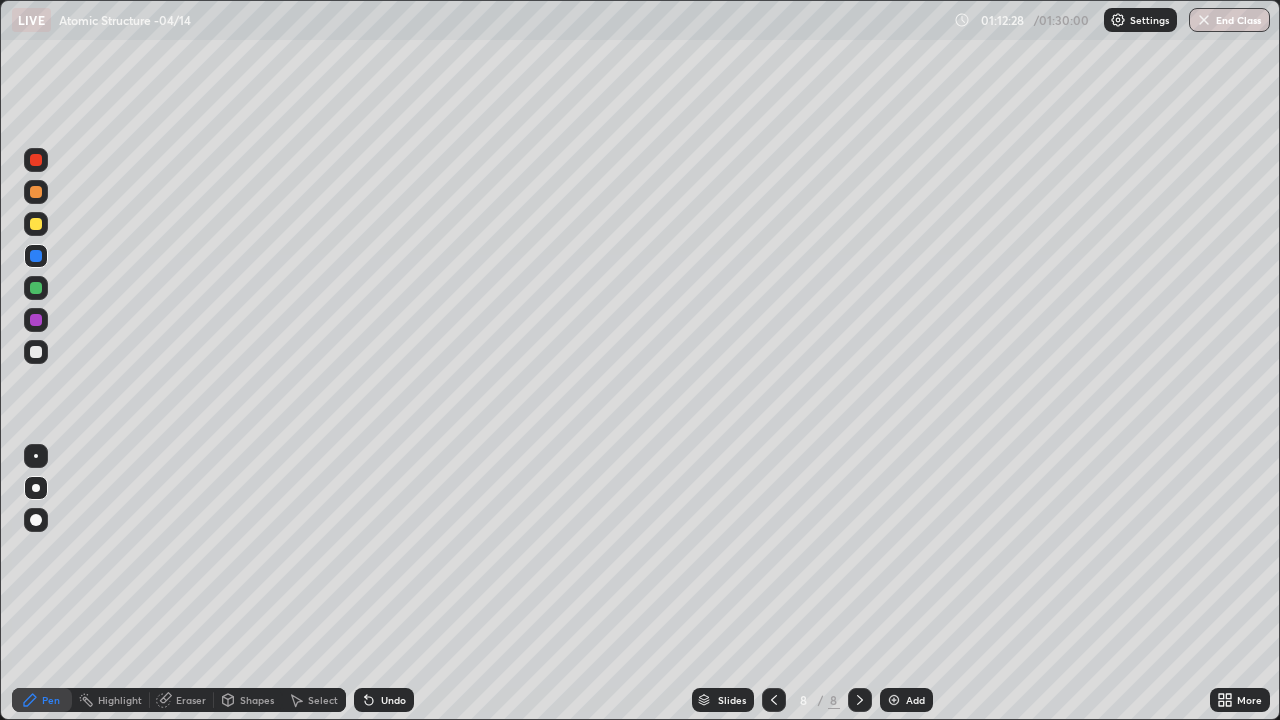 click on "Add" at bounding box center [906, 700] 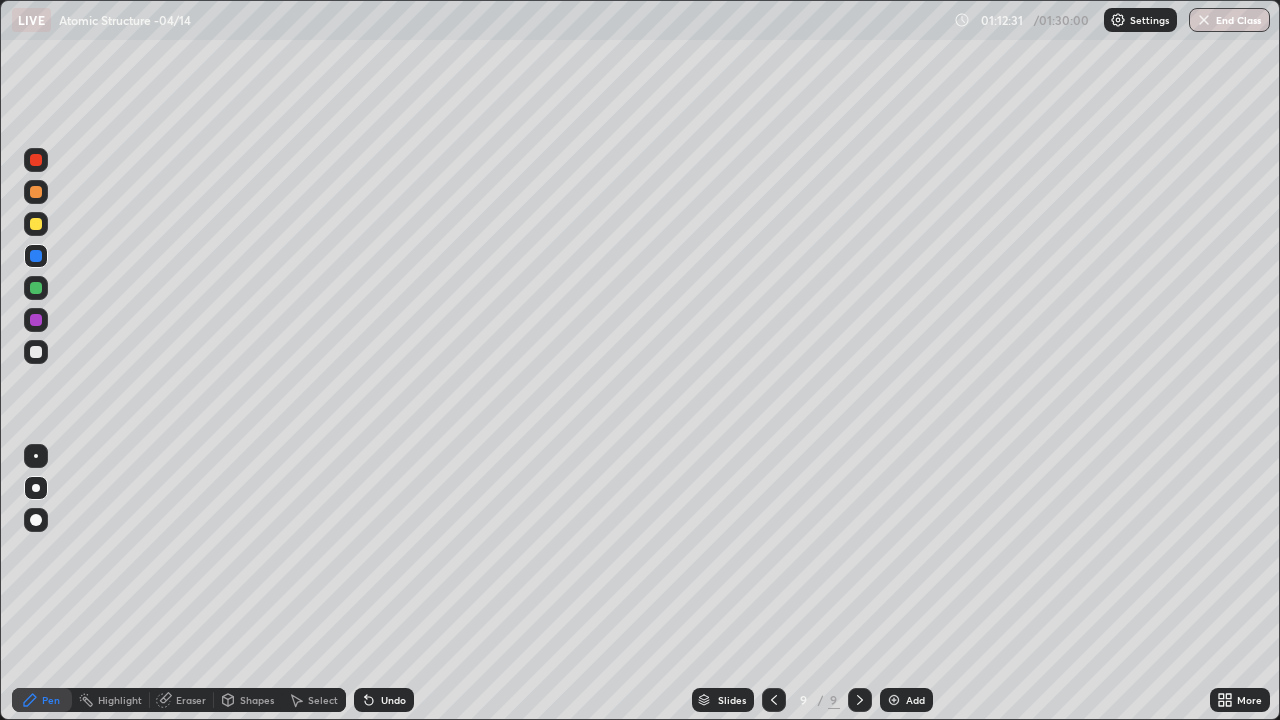 click at bounding box center (36, 192) 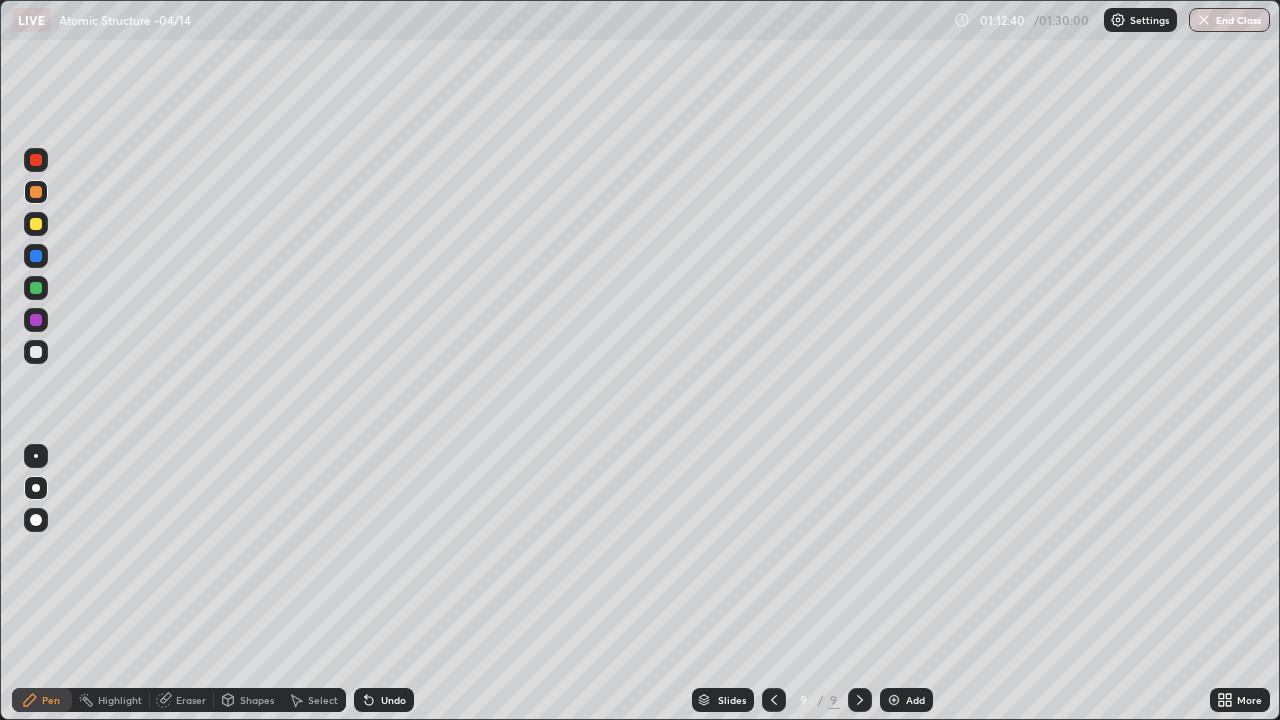 click on "Eraser" at bounding box center (191, 700) 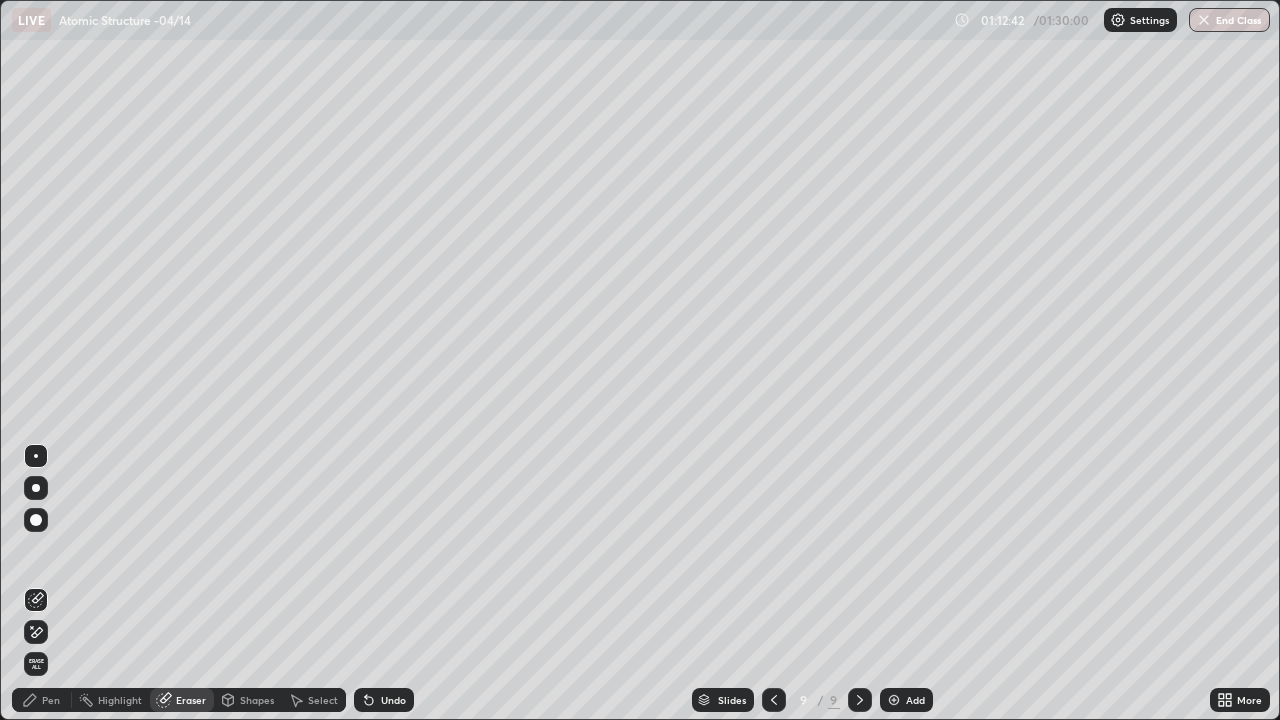click on "Pen" at bounding box center (51, 700) 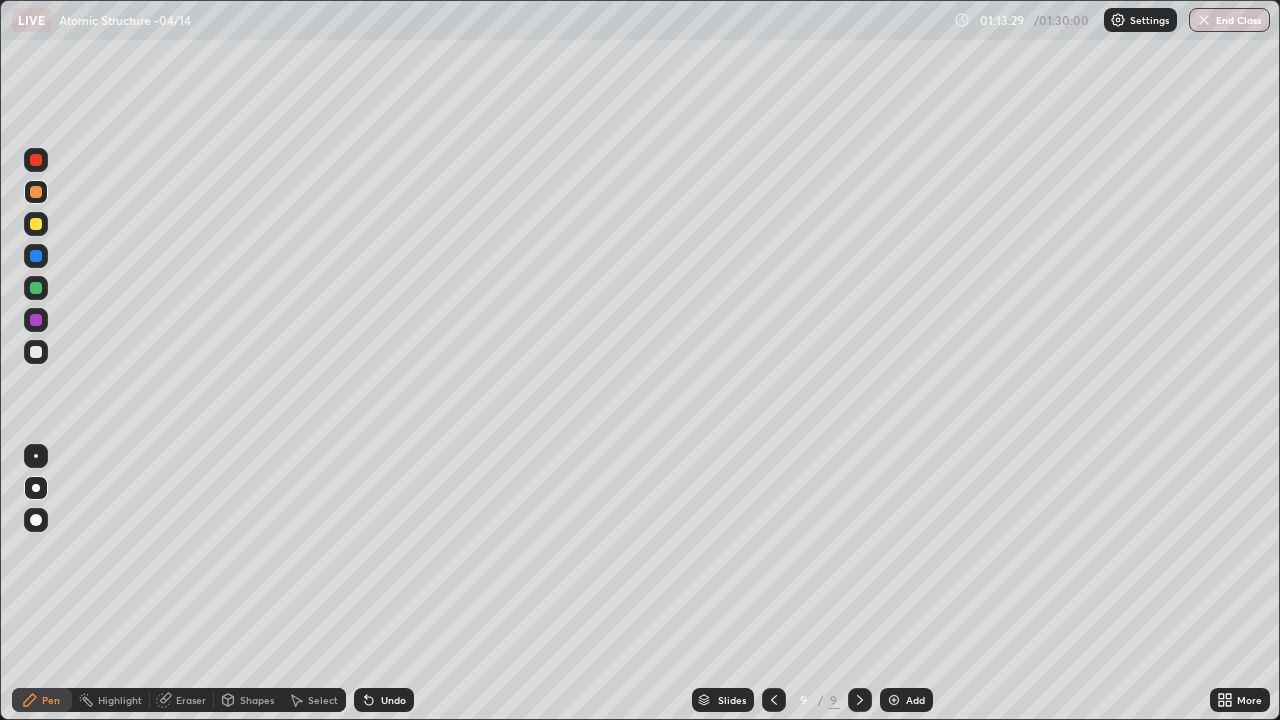 click at bounding box center [36, 352] 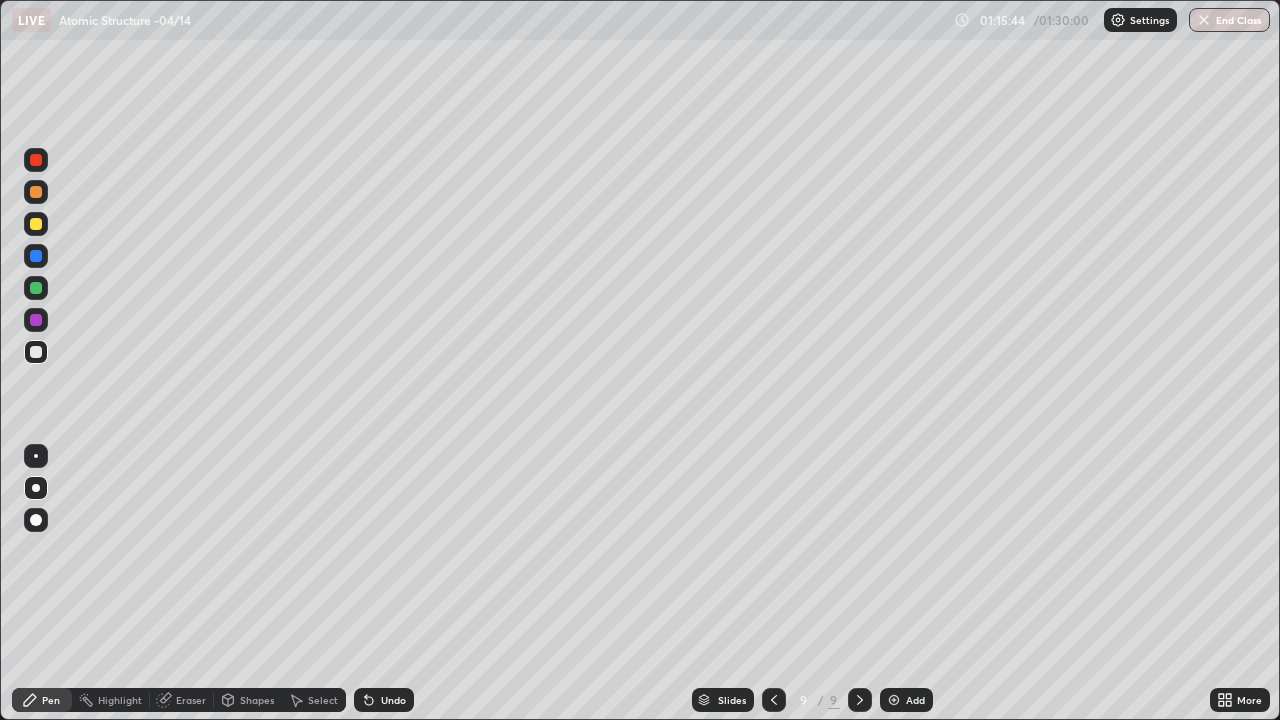 click at bounding box center [36, 288] 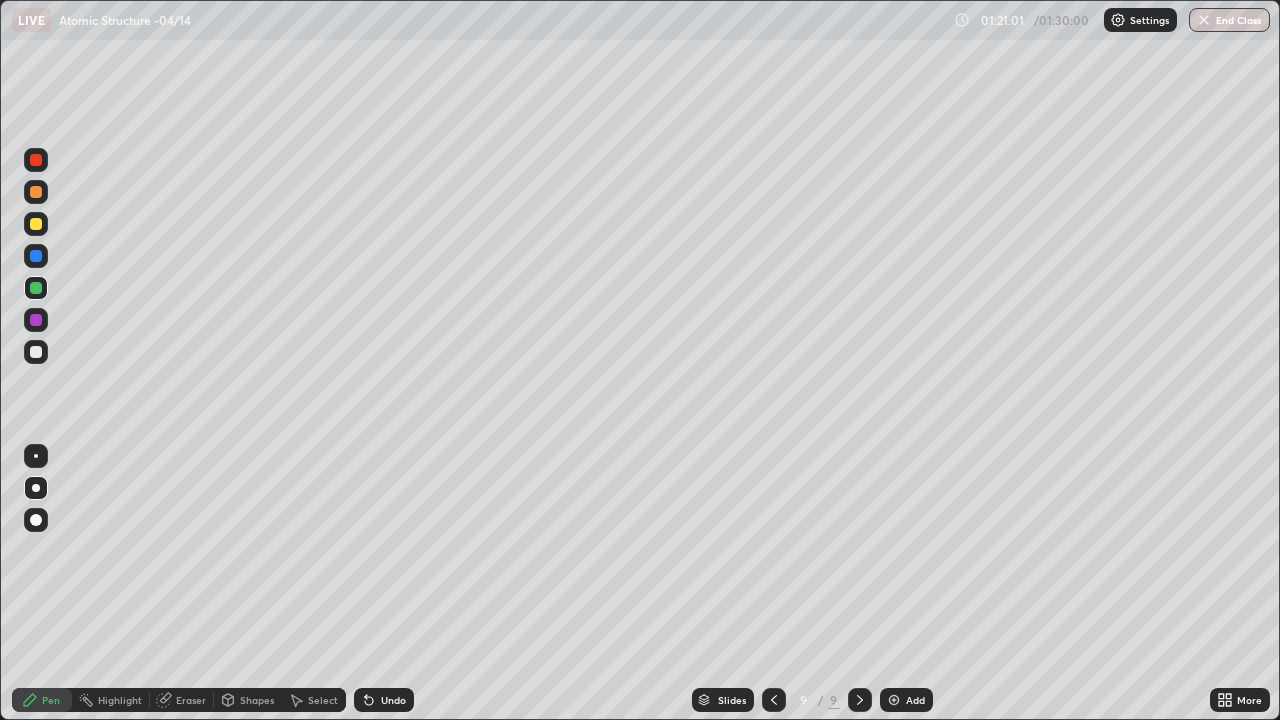click on "Add" at bounding box center [915, 700] 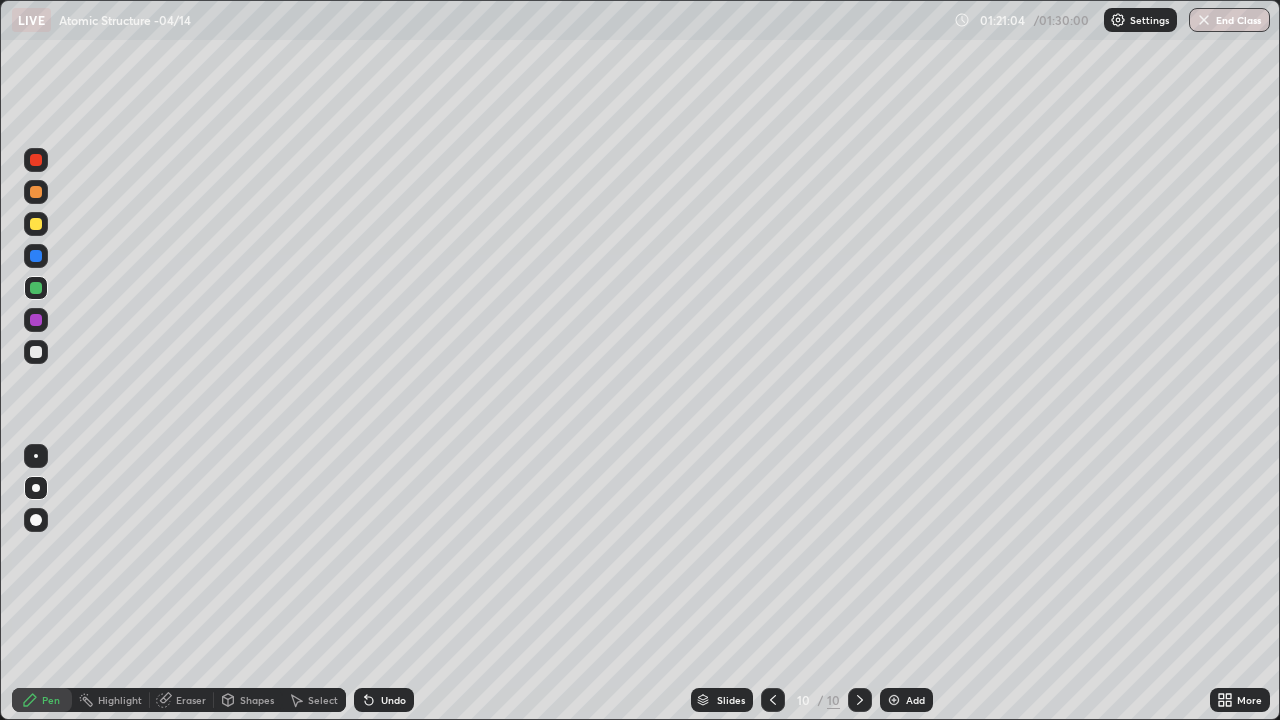 click at bounding box center (36, 192) 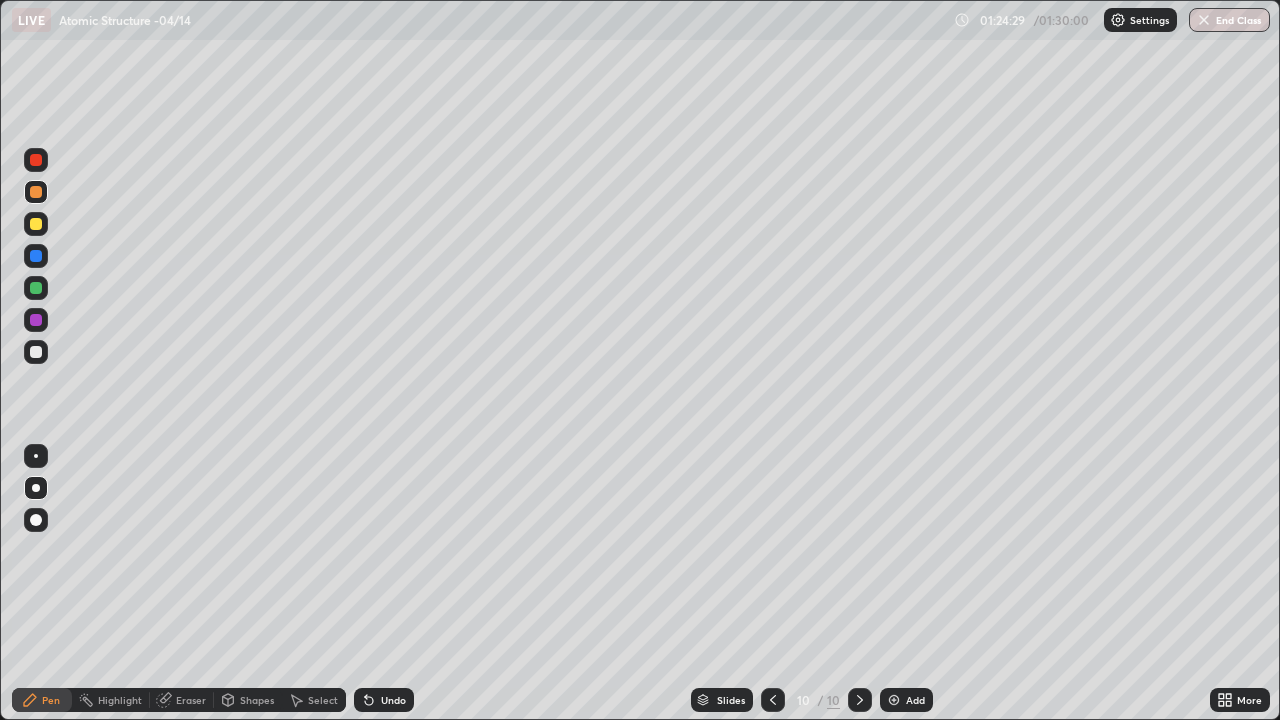 click on "End Class" at bounding box center [1229, 20] 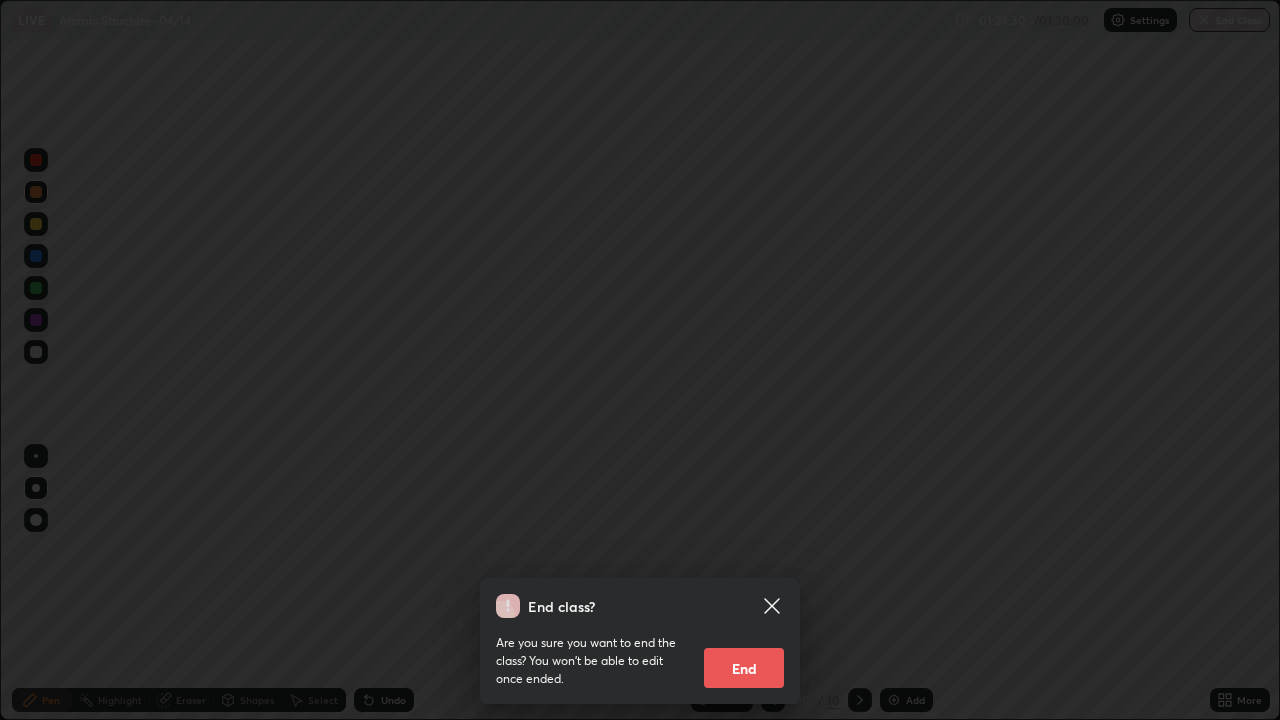 click on "End class? Are you sure you want to end the class? You won’t be able to edit once ended. End" at bounding box center [640, 360] 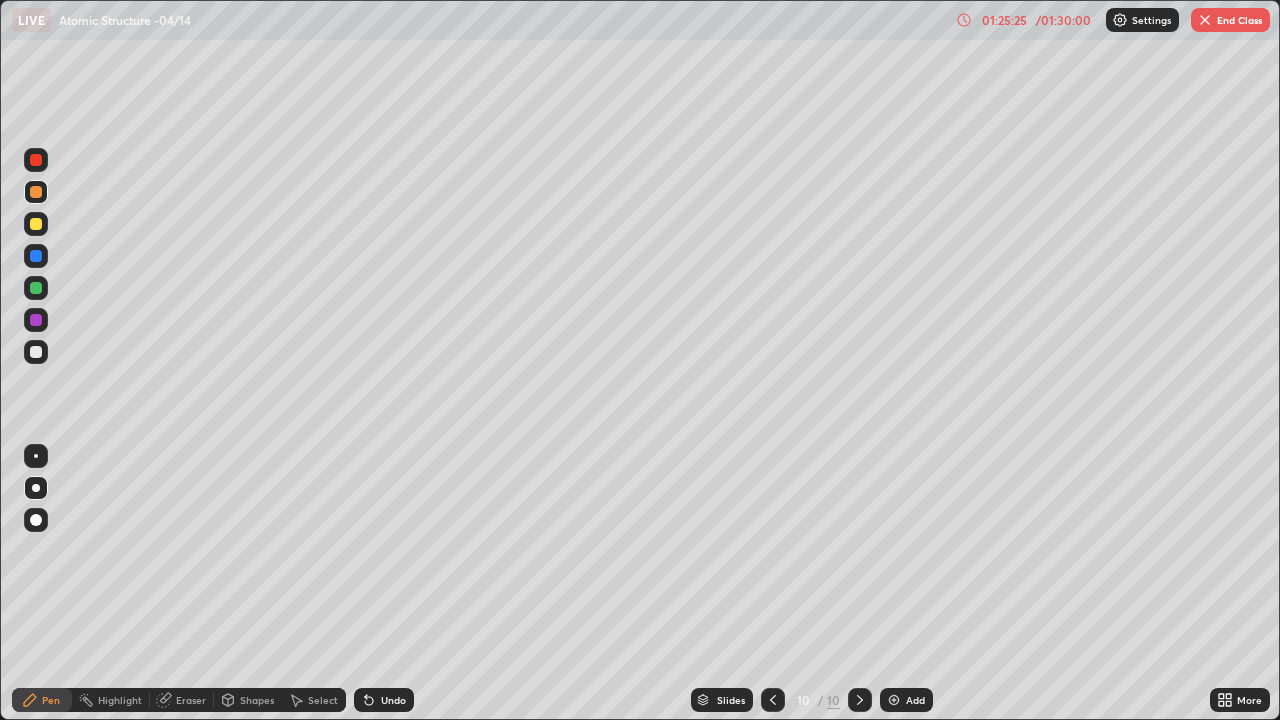 click on "End Class" at bounding box center [1230, 20] 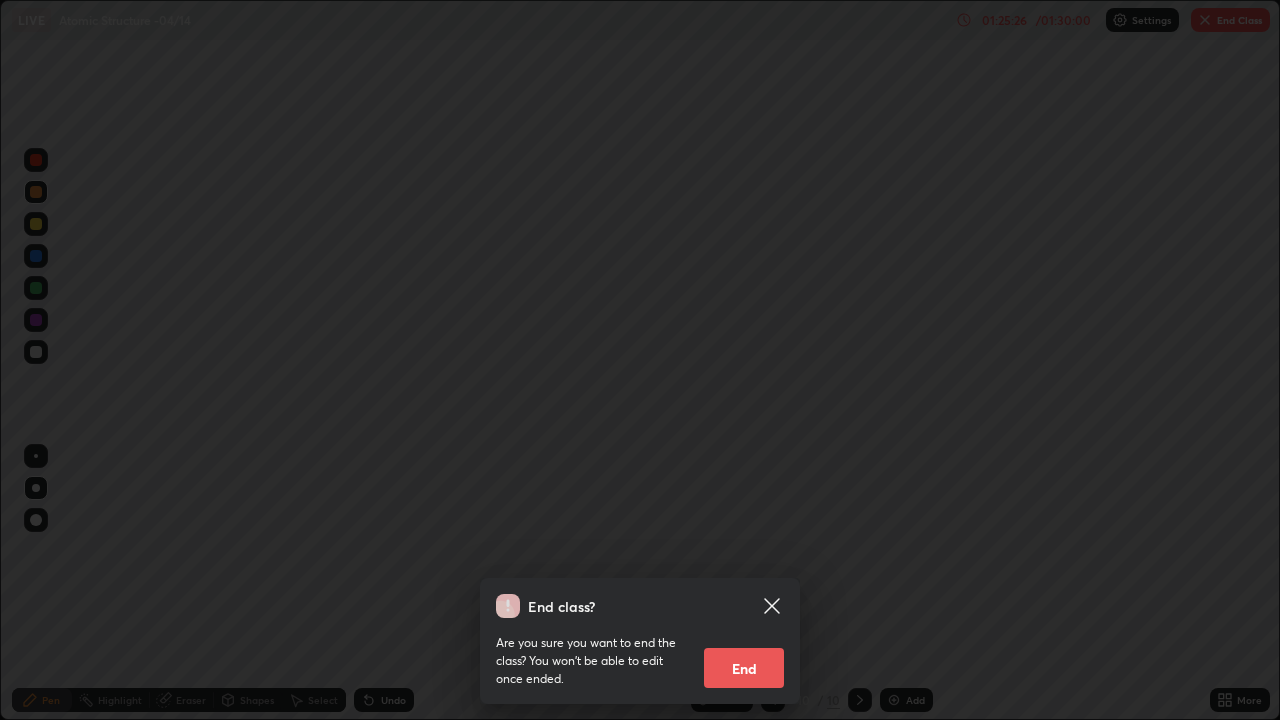 click on "End" at bounding box center [744, 668] 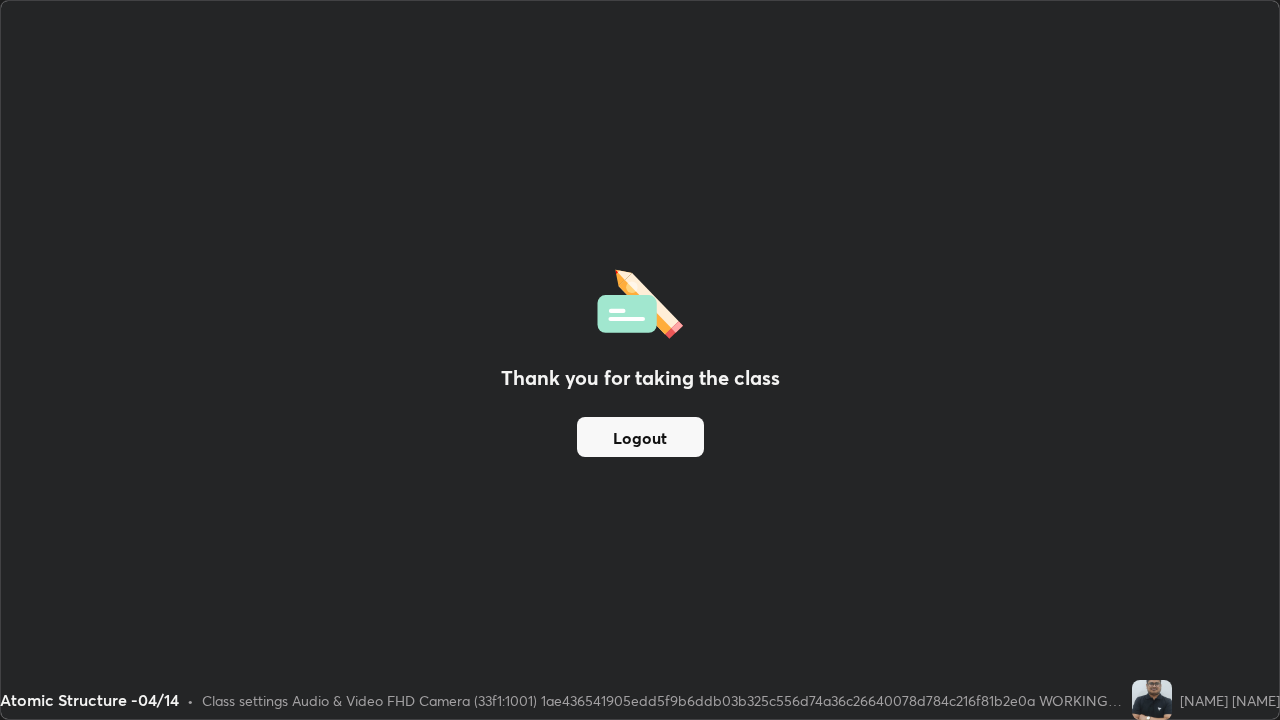 click on "Logout" at bounding box center [640, 437] 